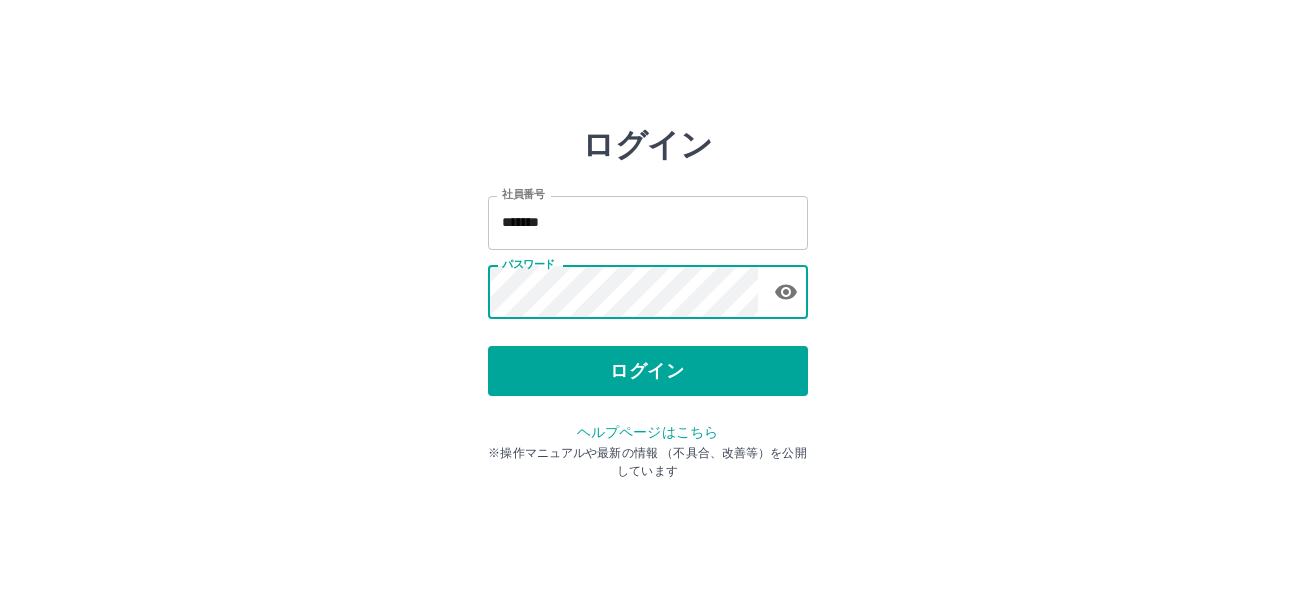 scroll, scrollTop: 0, scrollLeft: 0, axis: both 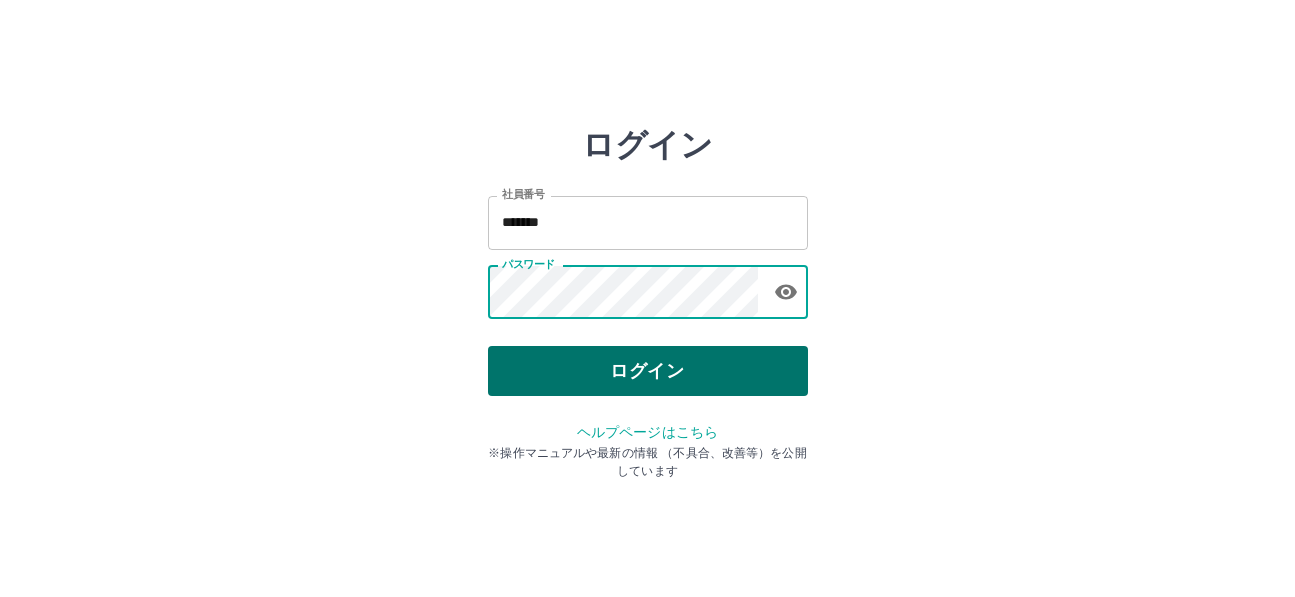 click on "ログイン" at bounding box center (648, 371) 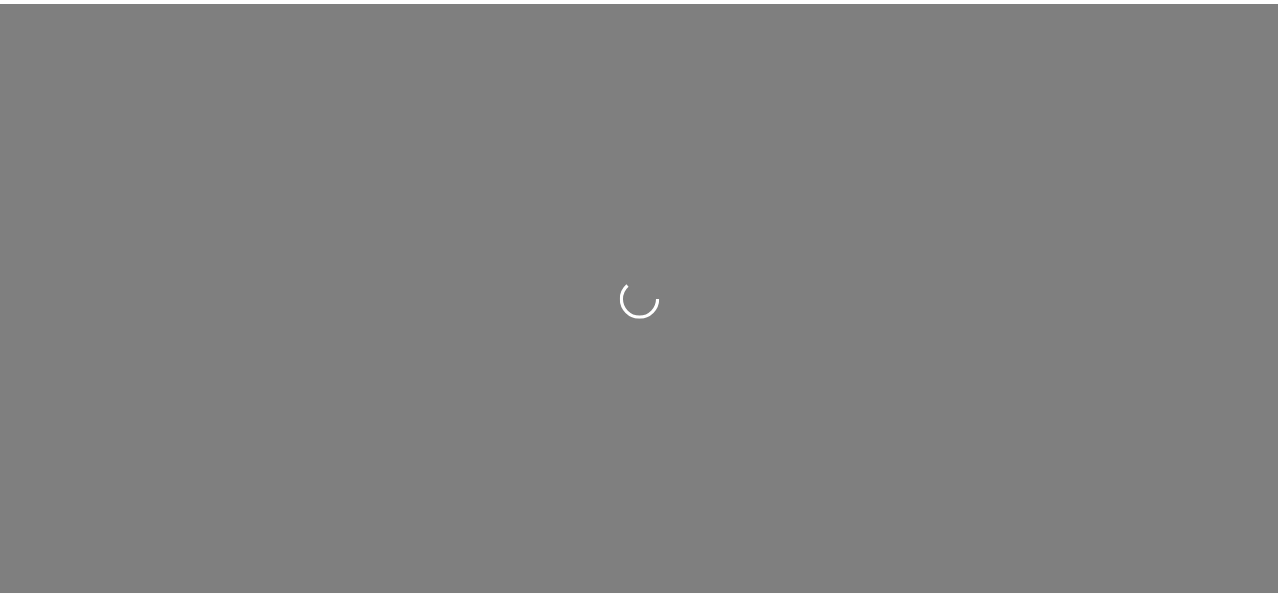 scroll, scrollTop: 0, scrollLeft: 0, axis: both 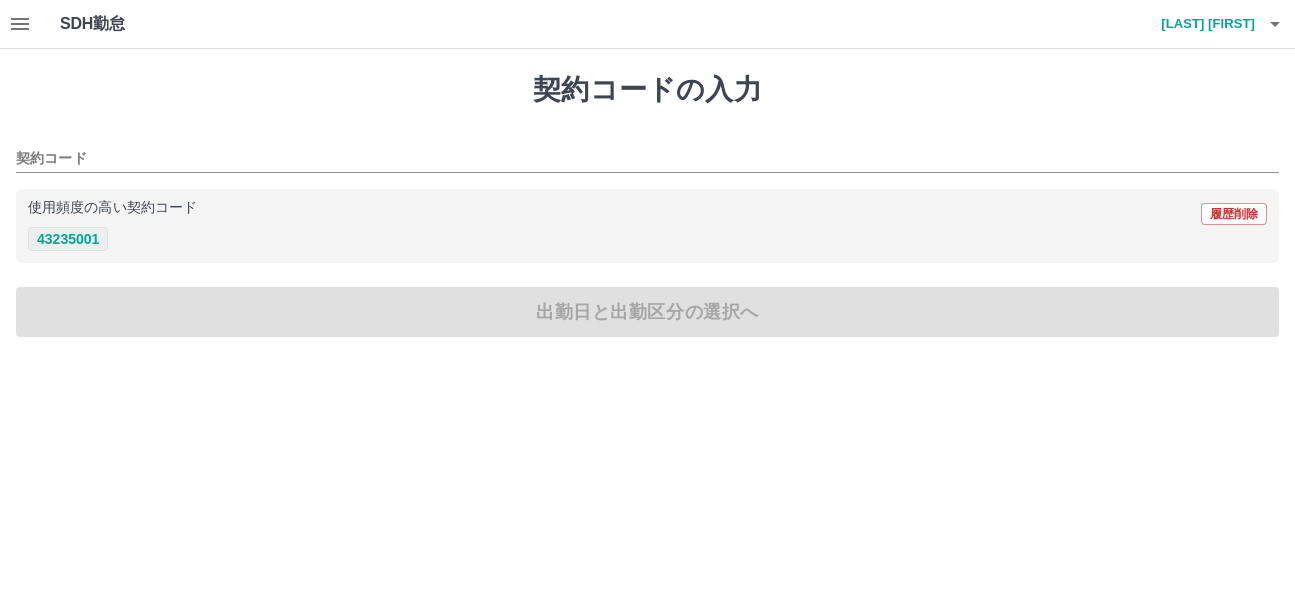 click on "43235001" at bounding box center [68, 239] 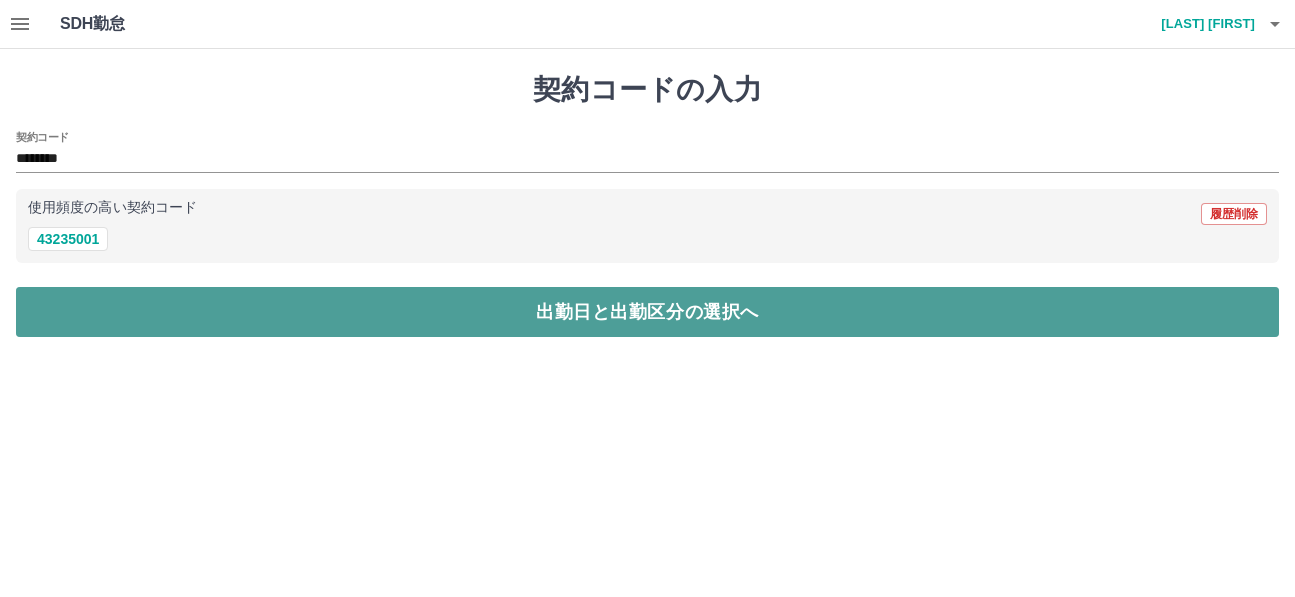 click on "出勤日と出勤区分の選択へ" at bounding box center (647, 312) 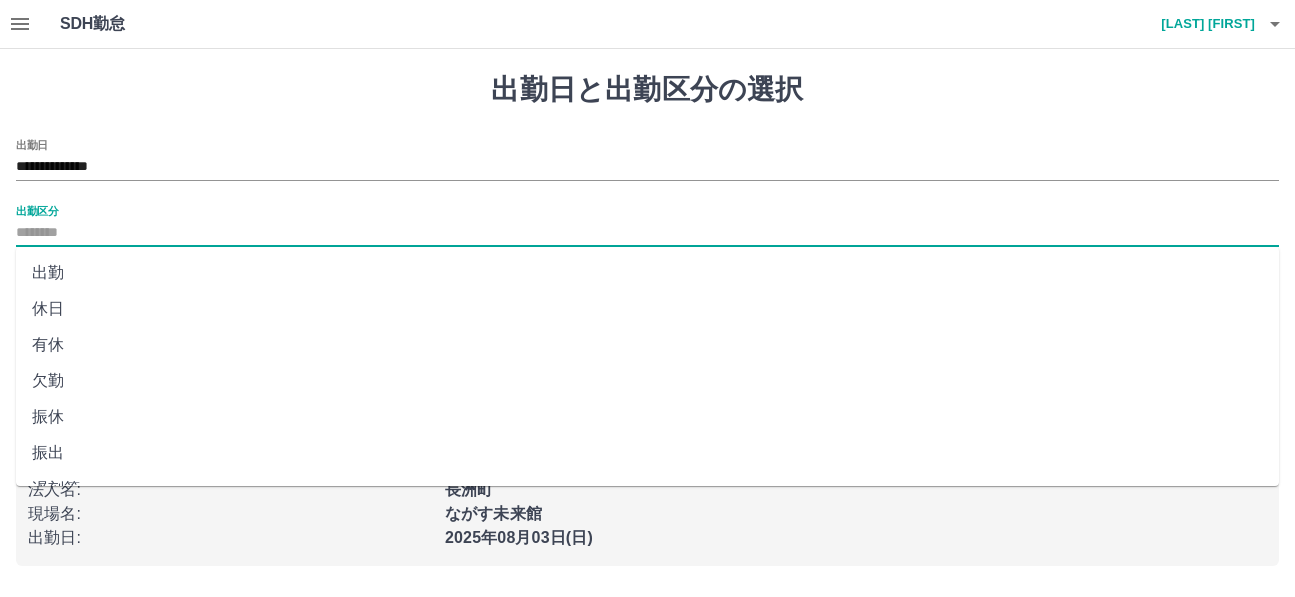 click on "出勤区分" at bounding box center (647, 233) 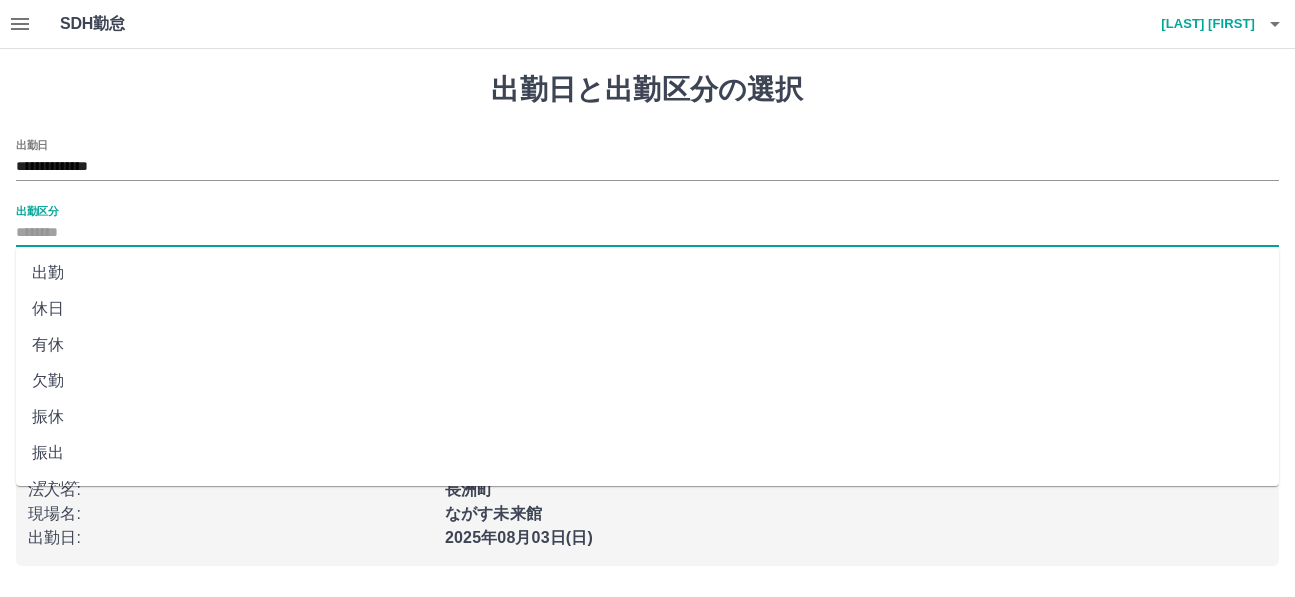 click on "出勤" at bounding box center [647, 273] 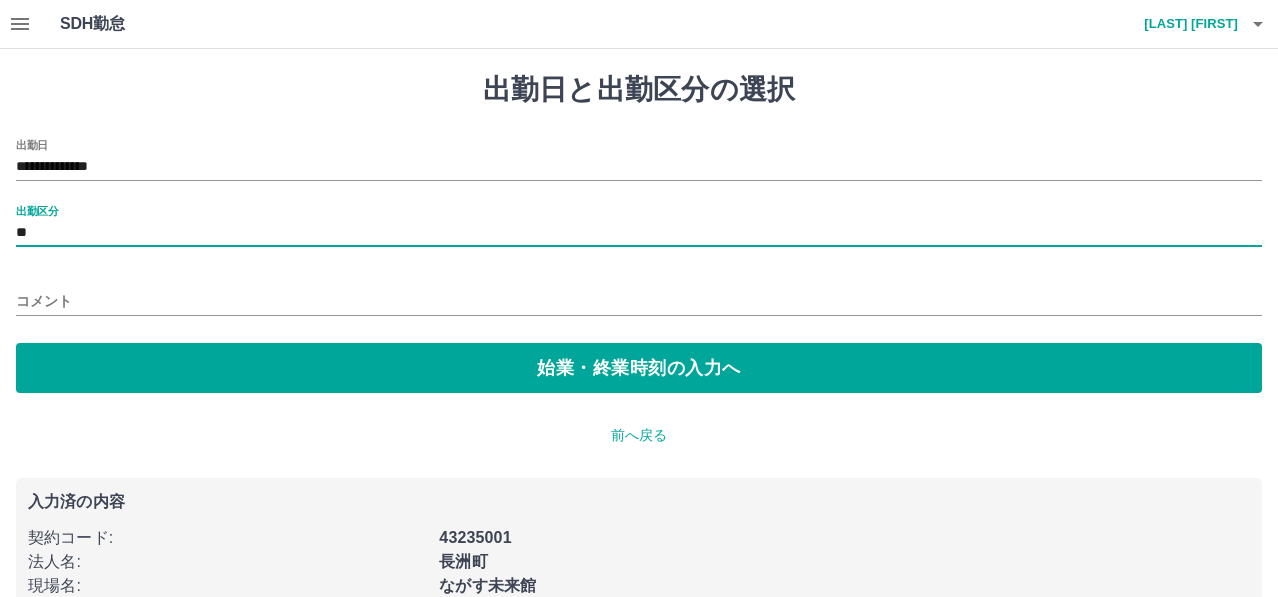 click on "コメント" at bounding box center [639, 301] 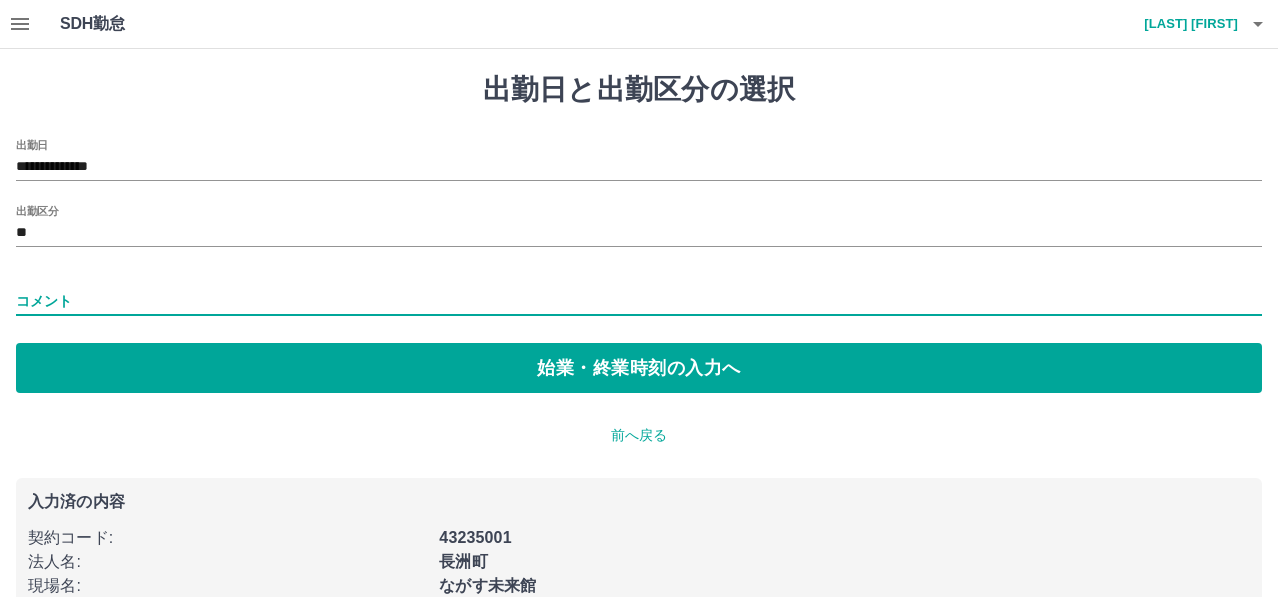 type on "*****" 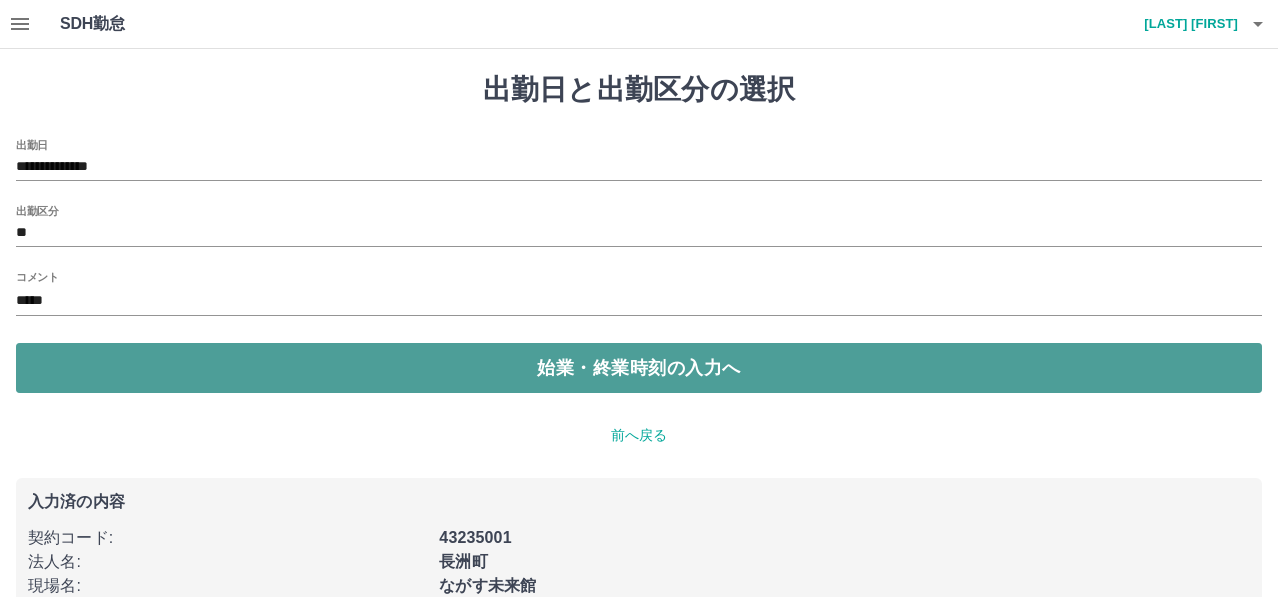 click on "始業・終業時刻の入力へ" at bounding box center (639, 368) 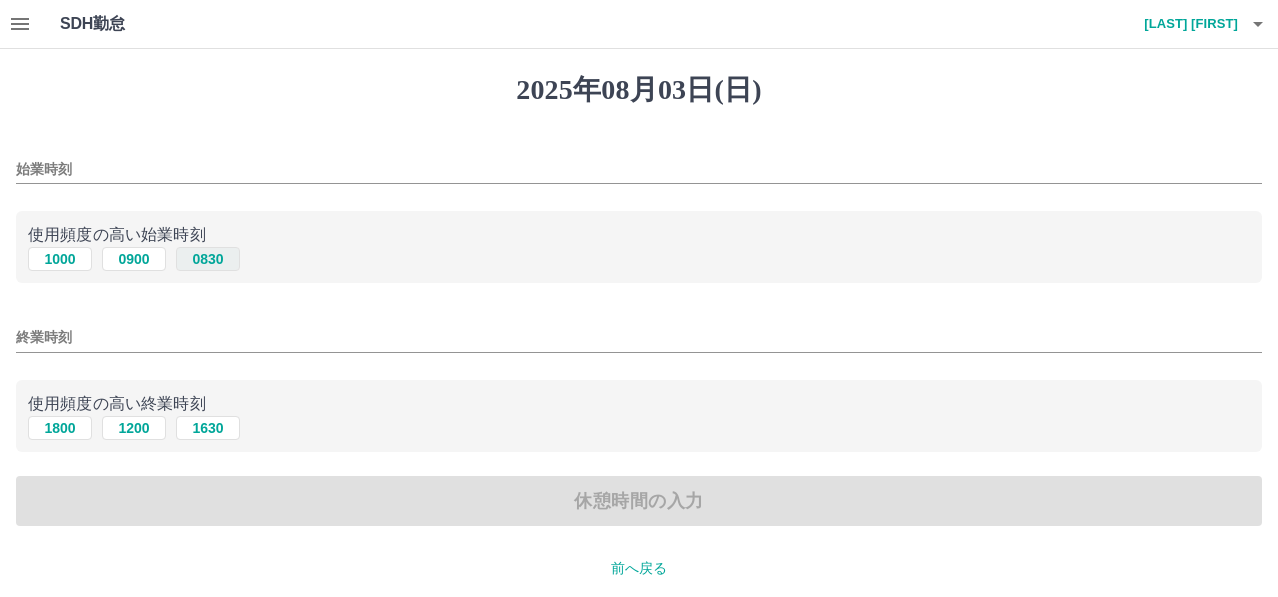 click on "0830" at bounding box center (208, 259) 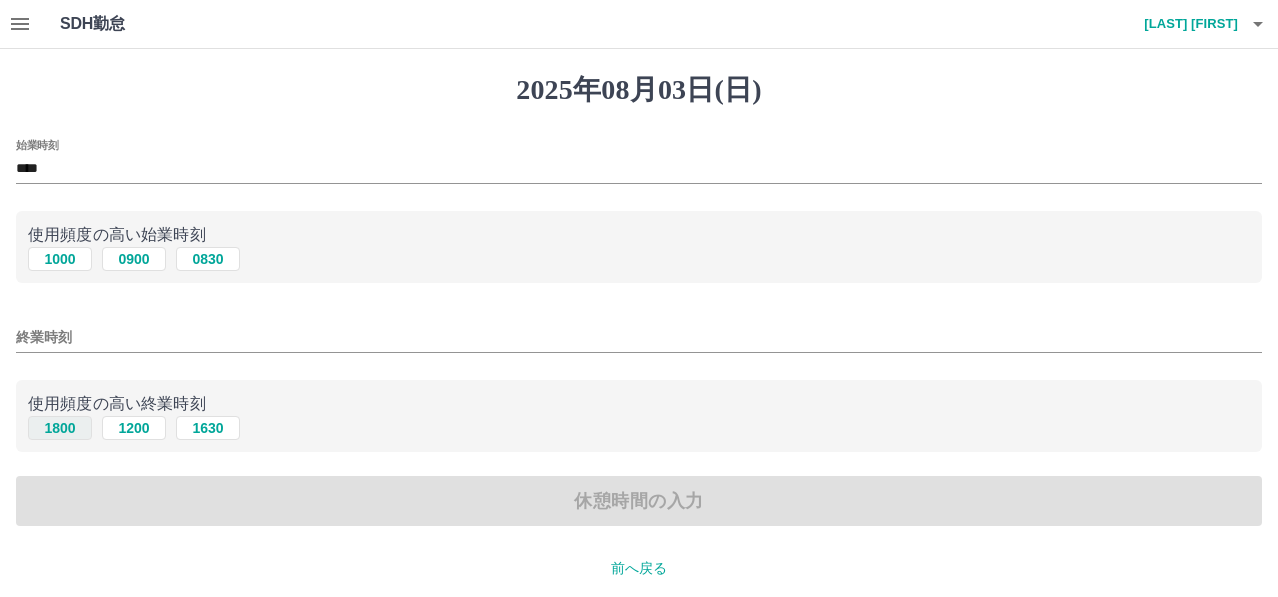 click on "1800" at bounding box center (60, 428) 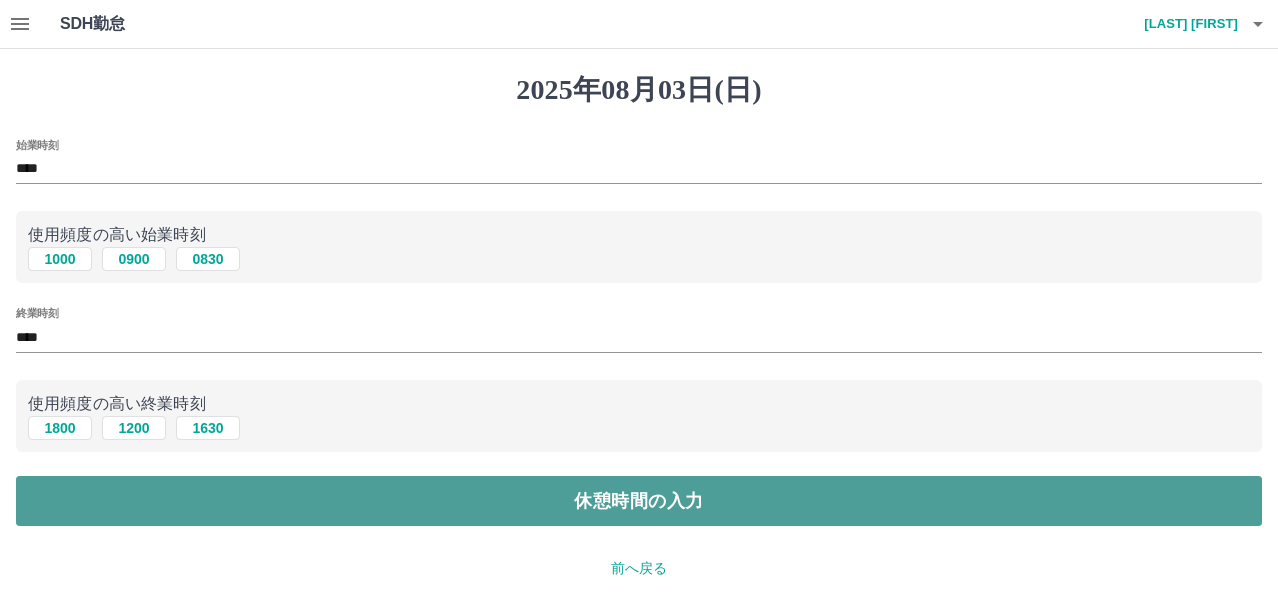 click on "休憩時間の入力" at bounding box center (639, 501) 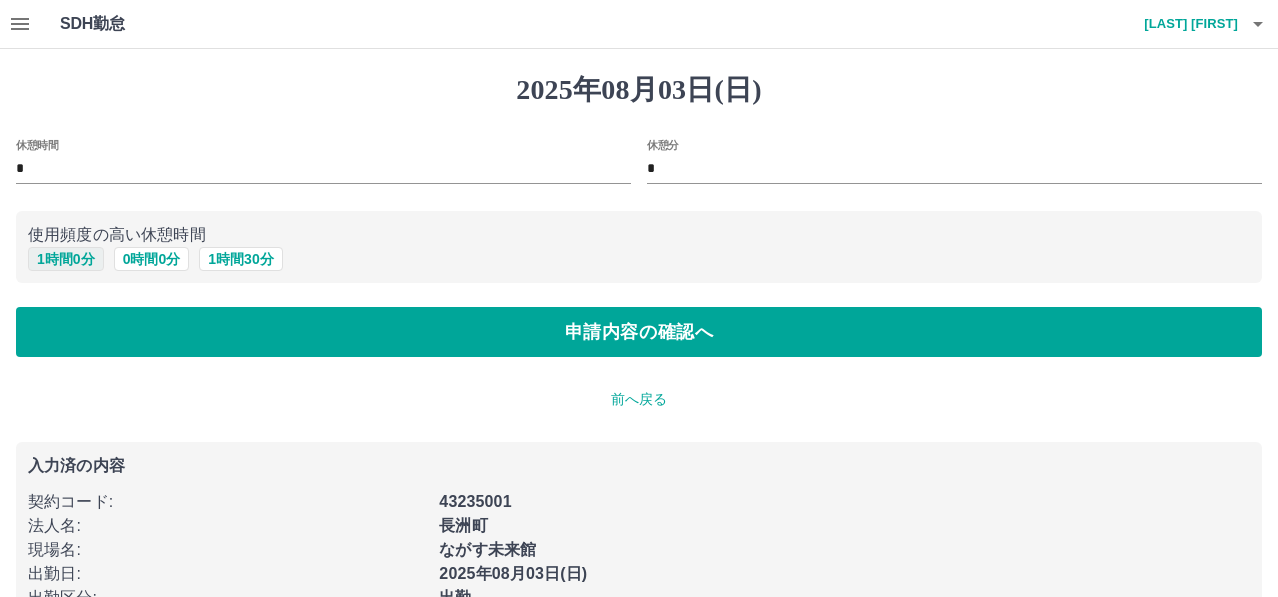 click on "1 時間 0 分" at bounding box center [66, 259] 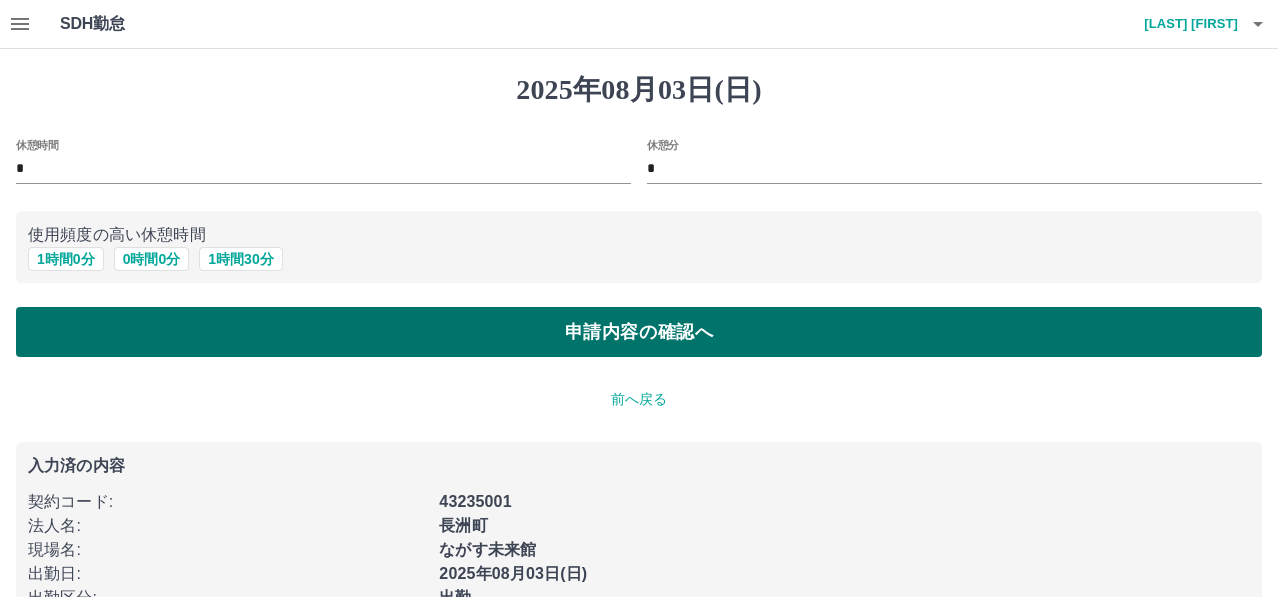 type on "*" 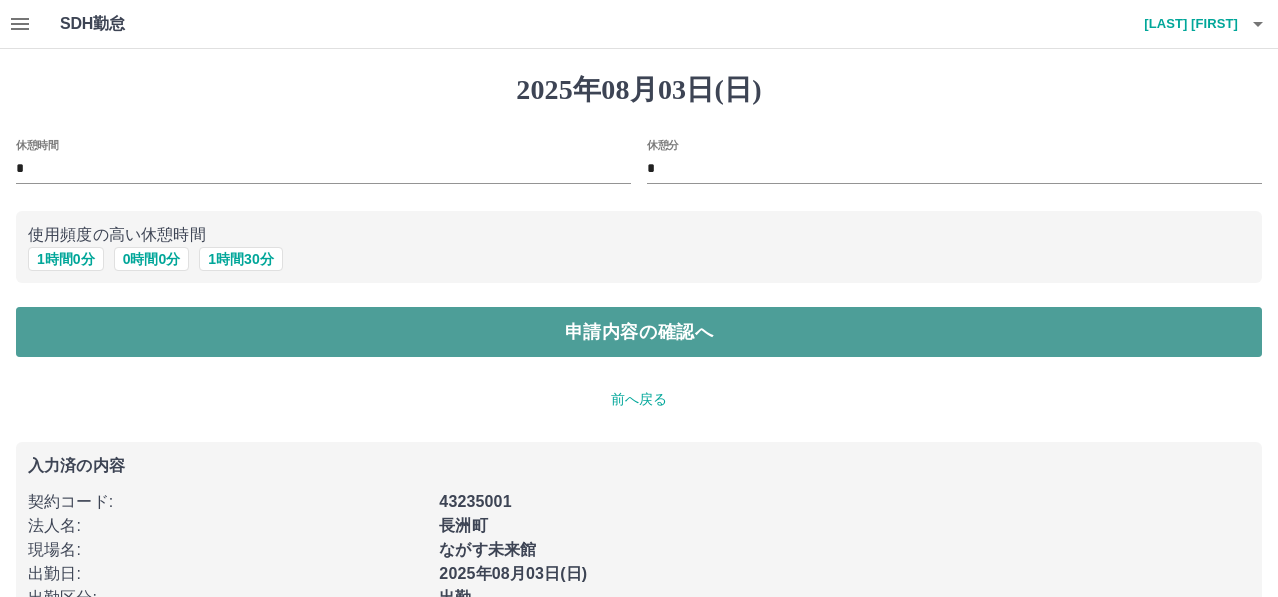click on "申請内容の確認へ" at bounding box center (639, 332) 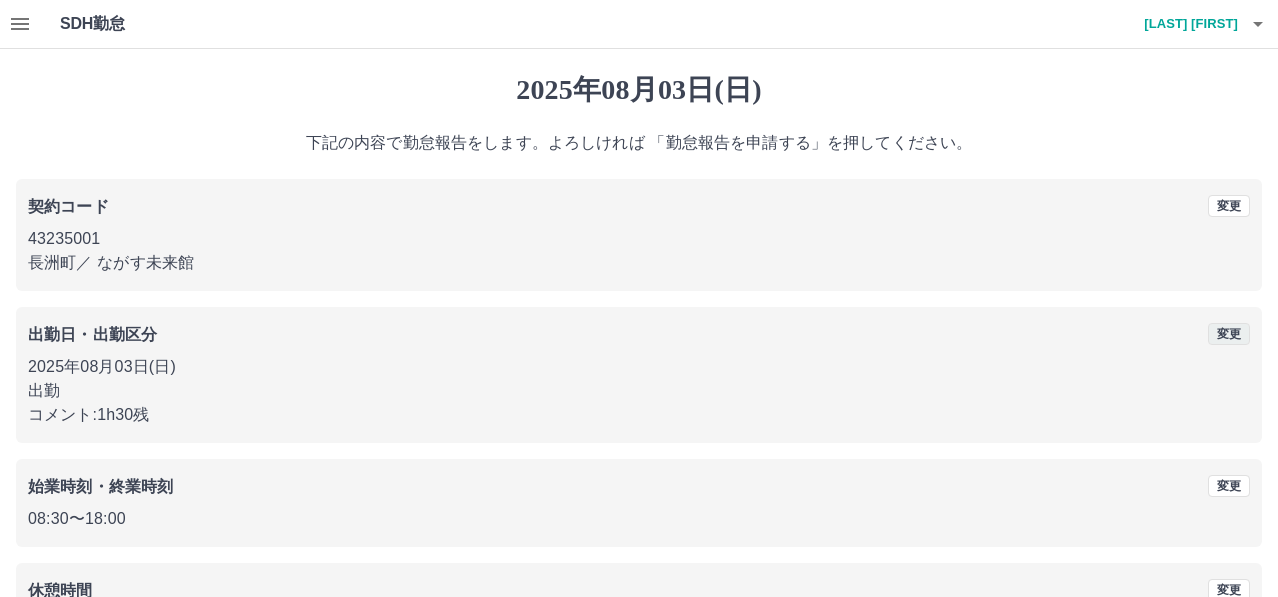 click on "変更" at bounding box center (1229, 334) 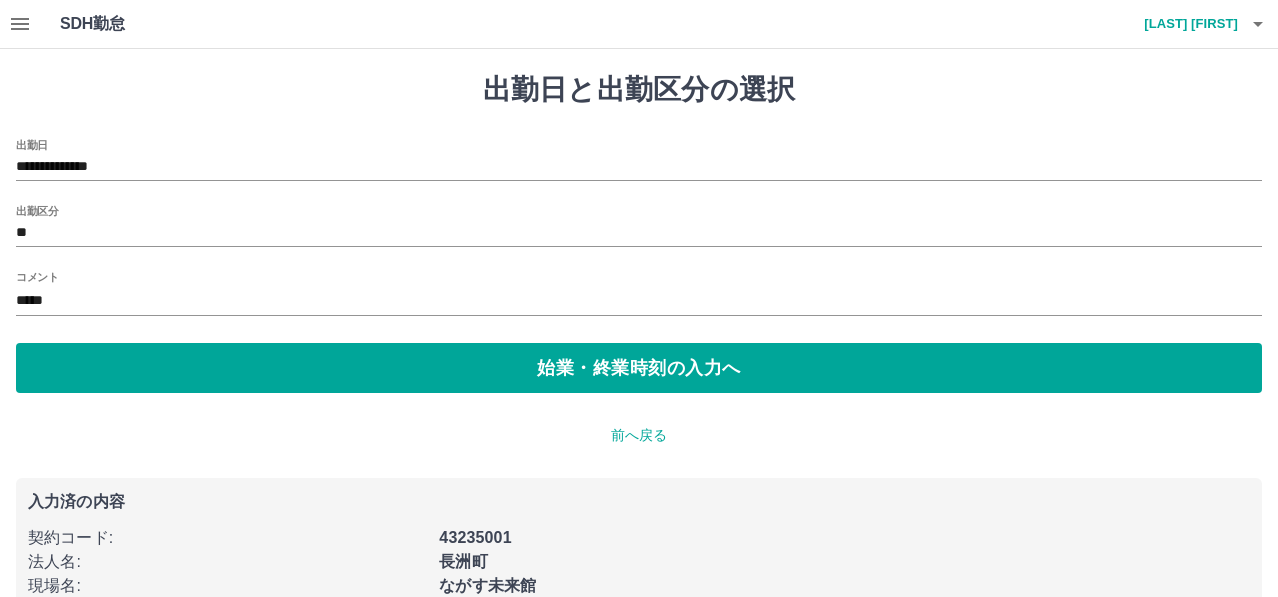 click on "*****" at bounding box center [639, 301] 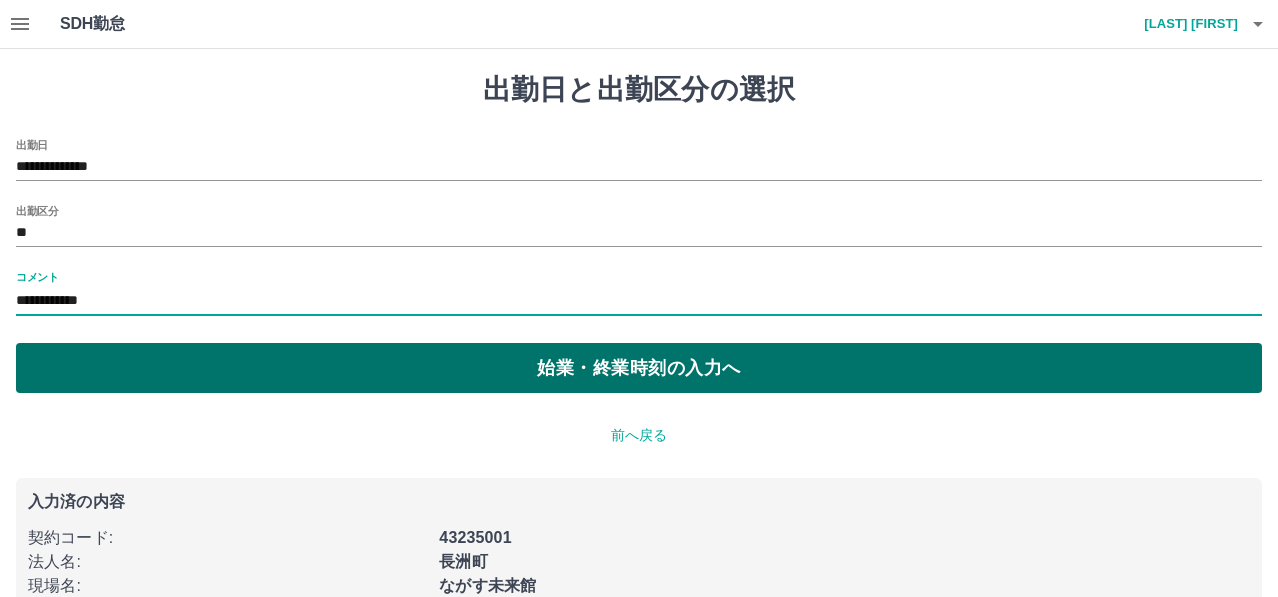 type on "**********" 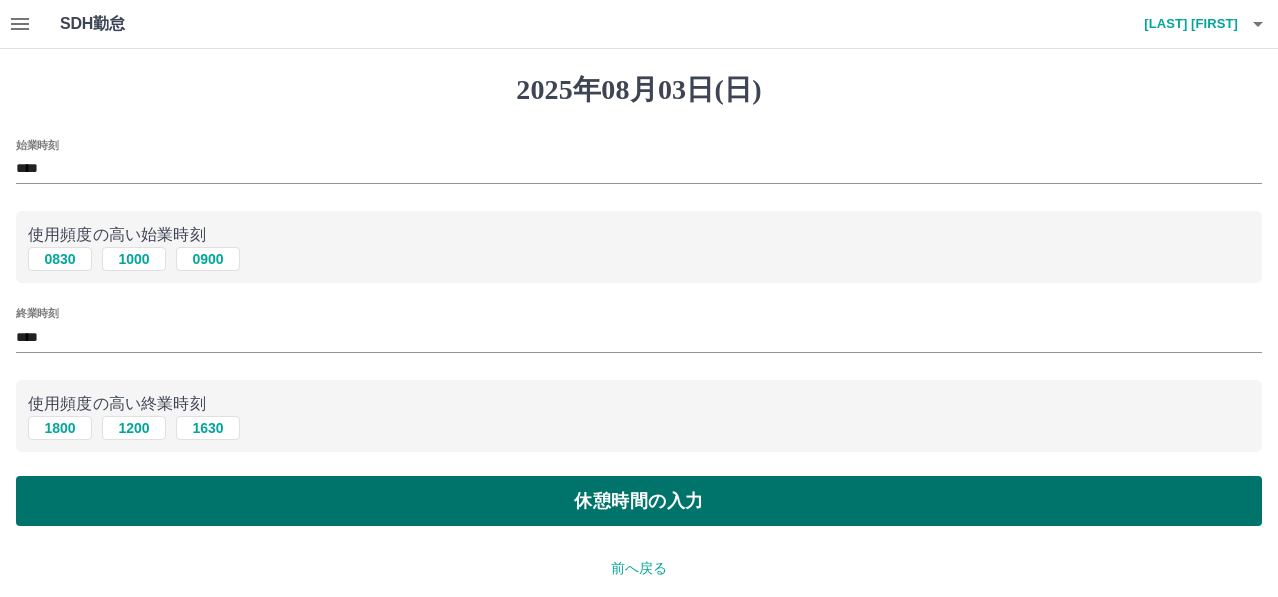 click on "休憩時間の入力" at bounding box center [639, 501] 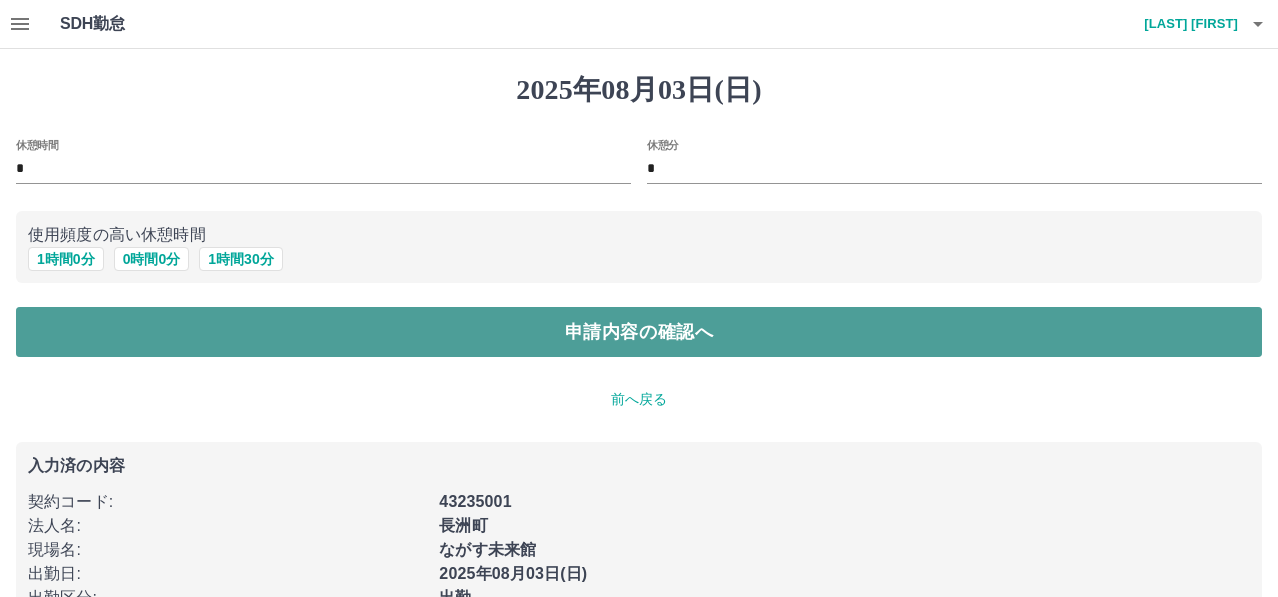 click on "申請内容の確認へ" at bounding box center [639, 332] 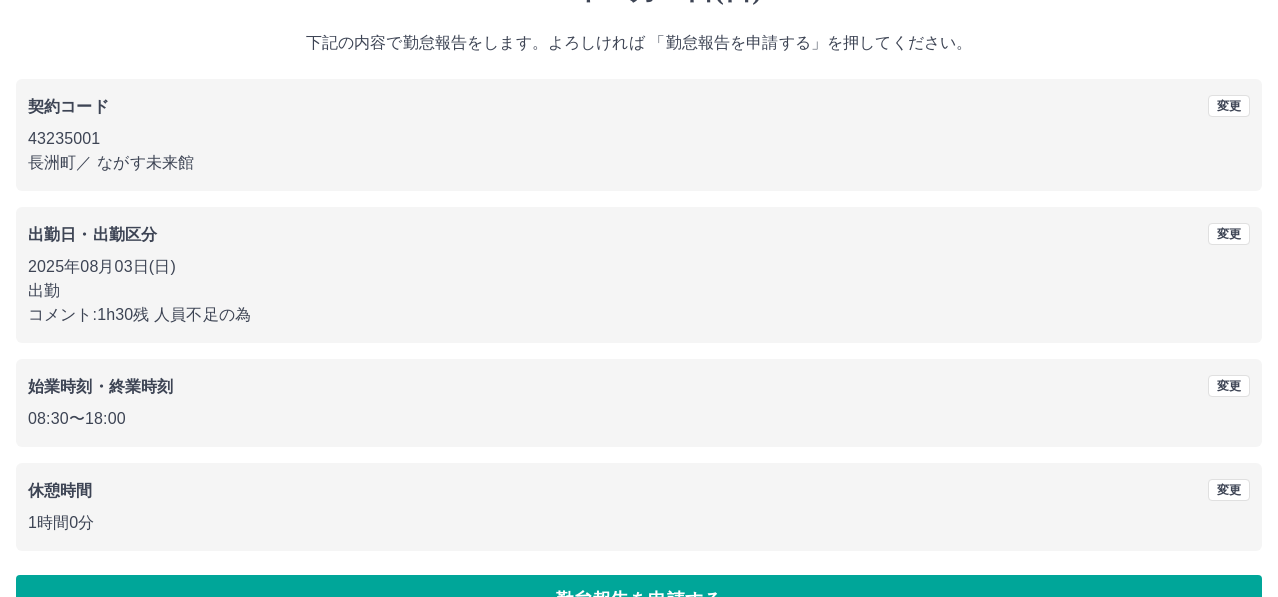 scroll, scrollTop: 152, scrollLeft: 0, axis: vertical 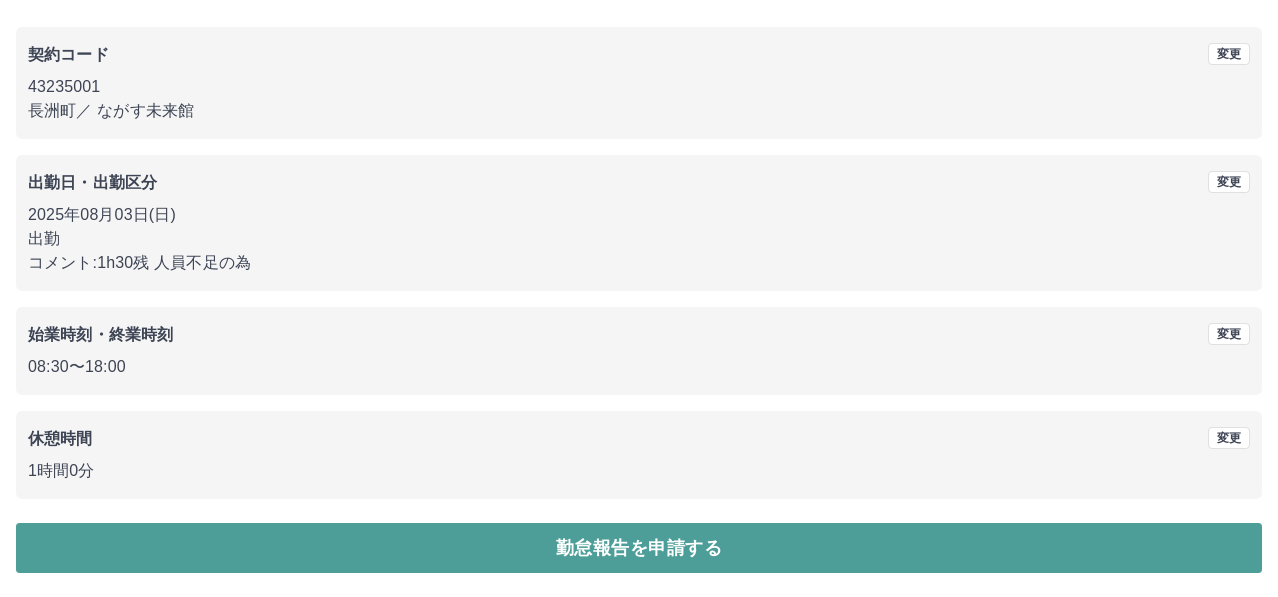 click on "勤怠報告を申請する" at bounding box center [639, 548] 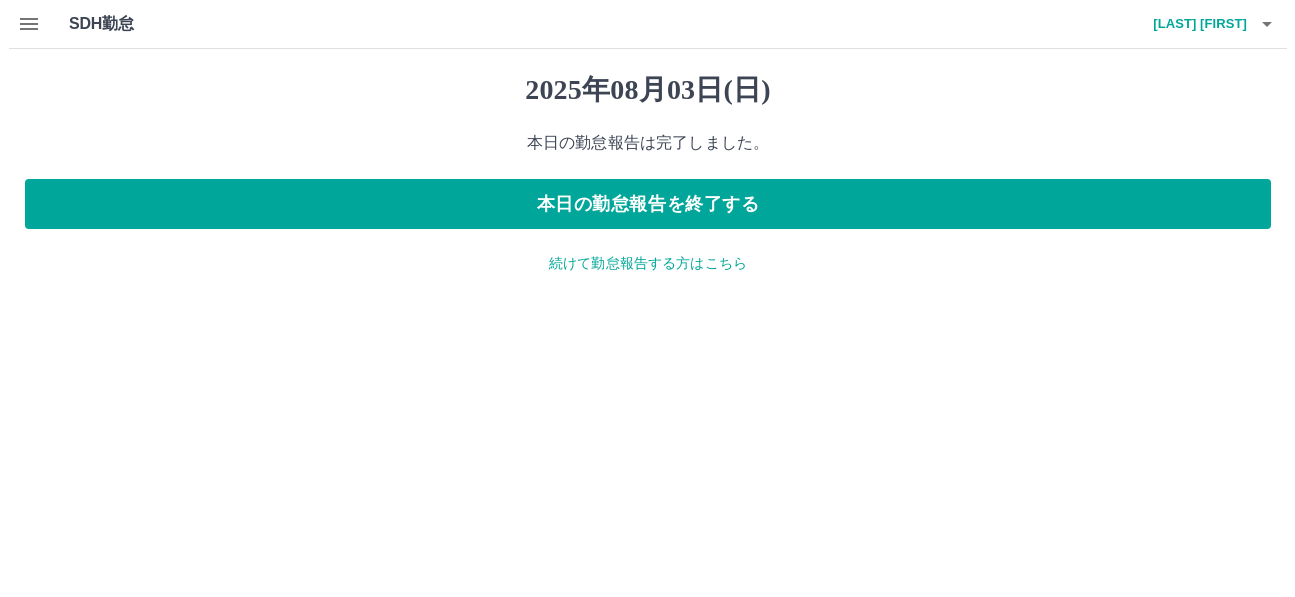 scroll, scrollTop: 0, scrollLeft: 0, axis: both 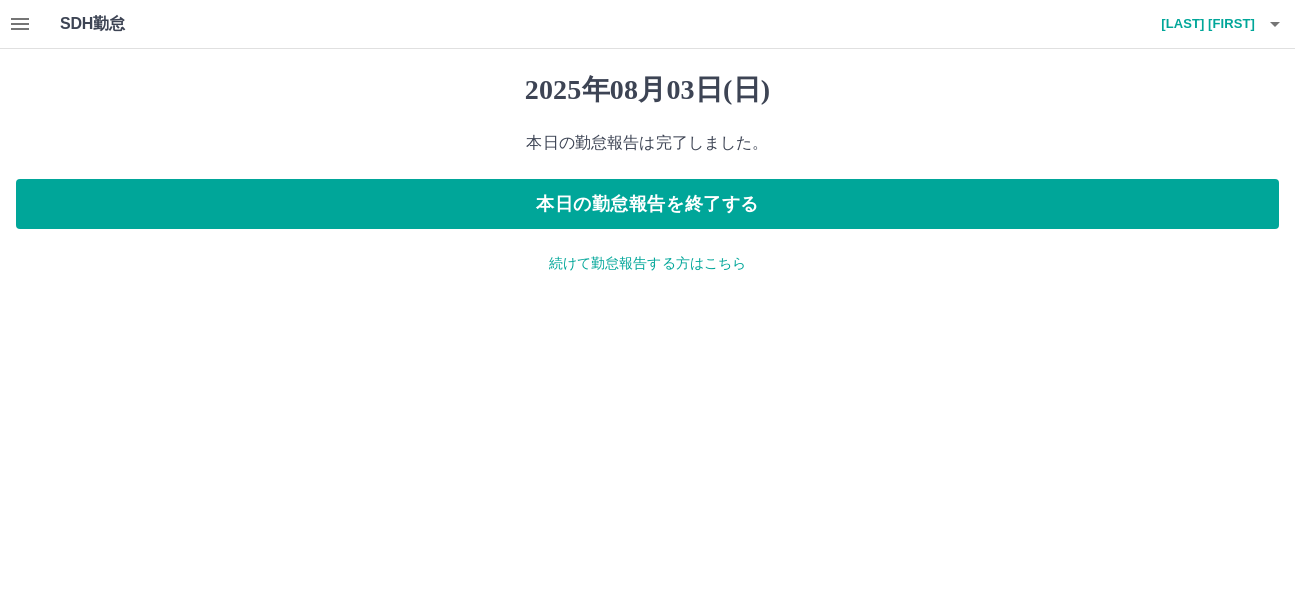 click on "続けて勤怠報告する方はこちら" at bounding box center (647, 263) 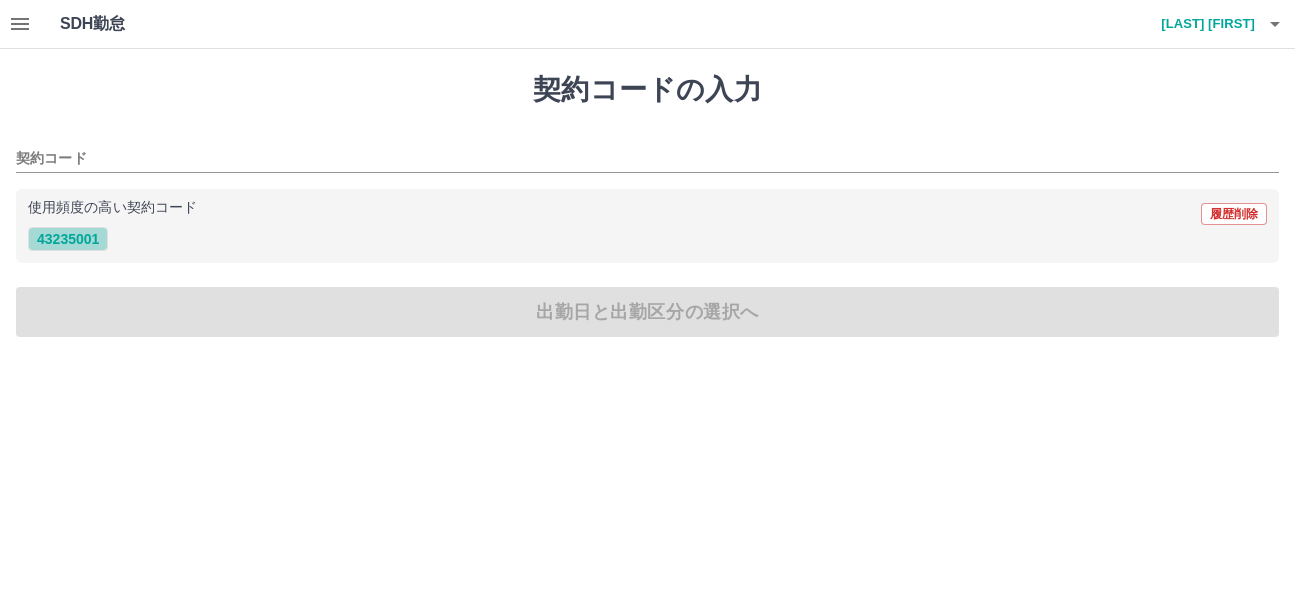 click on "43235001" at bounding box center (68, 239) 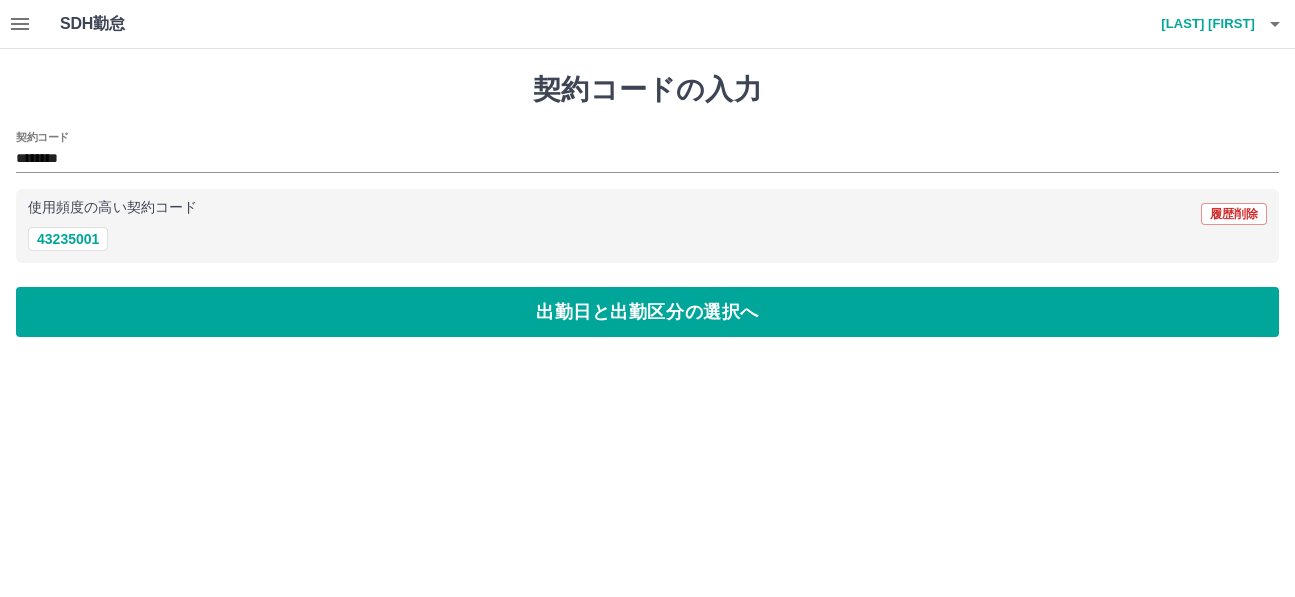 click on "契約コードの入力 契約コード ******** 使用頻度の高い契約コード 履歴削除 43235001 出勤日と出勤区分の選択へ" at bounding box center [647, 205] 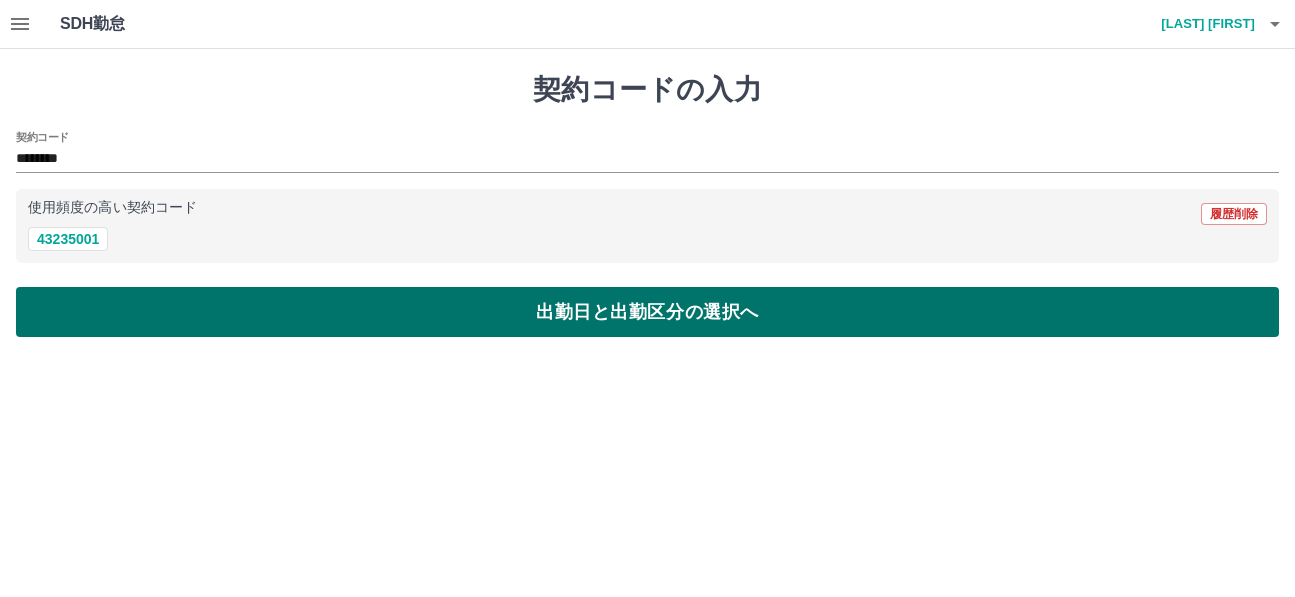 click on "出勤日と出勤区分の選択へ" at bounding box center (647, 312) 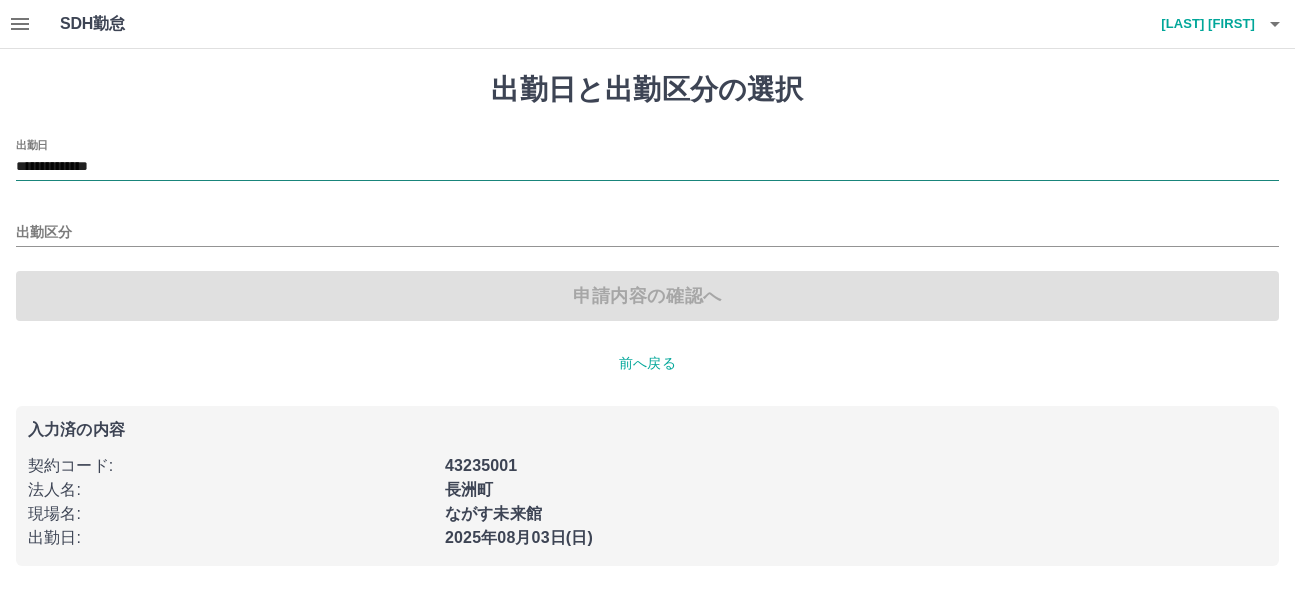 click on "**********" at bounding box center (647, 167) 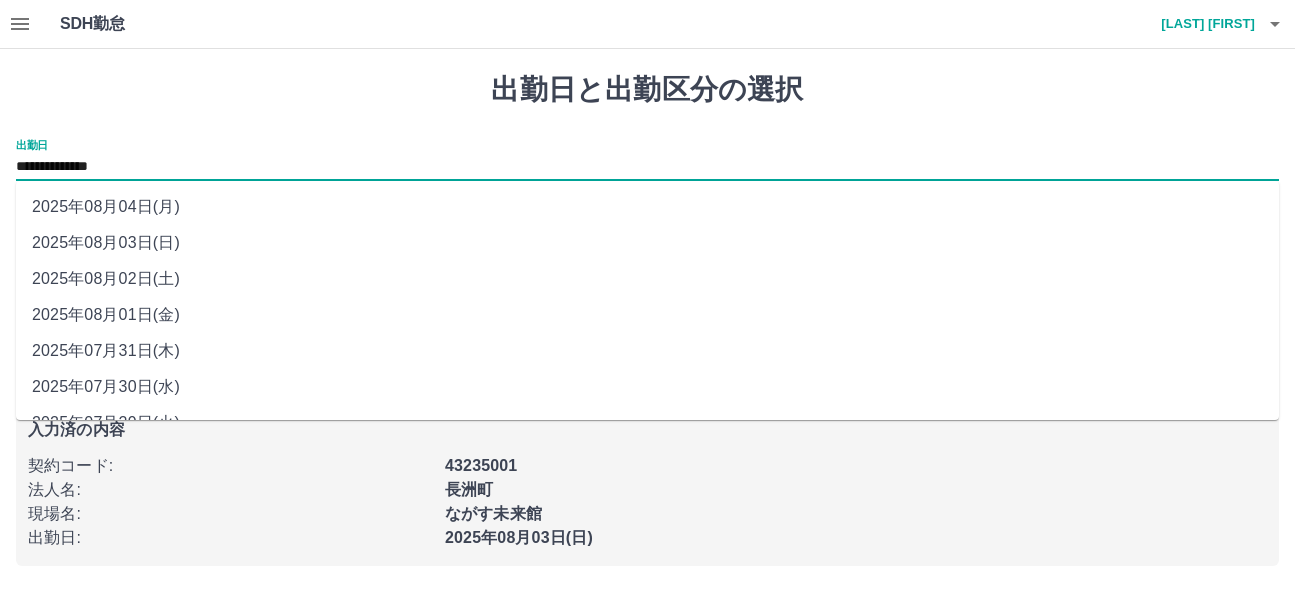 click on "2025年08月04日(月)" at bounding box center [647, 207] 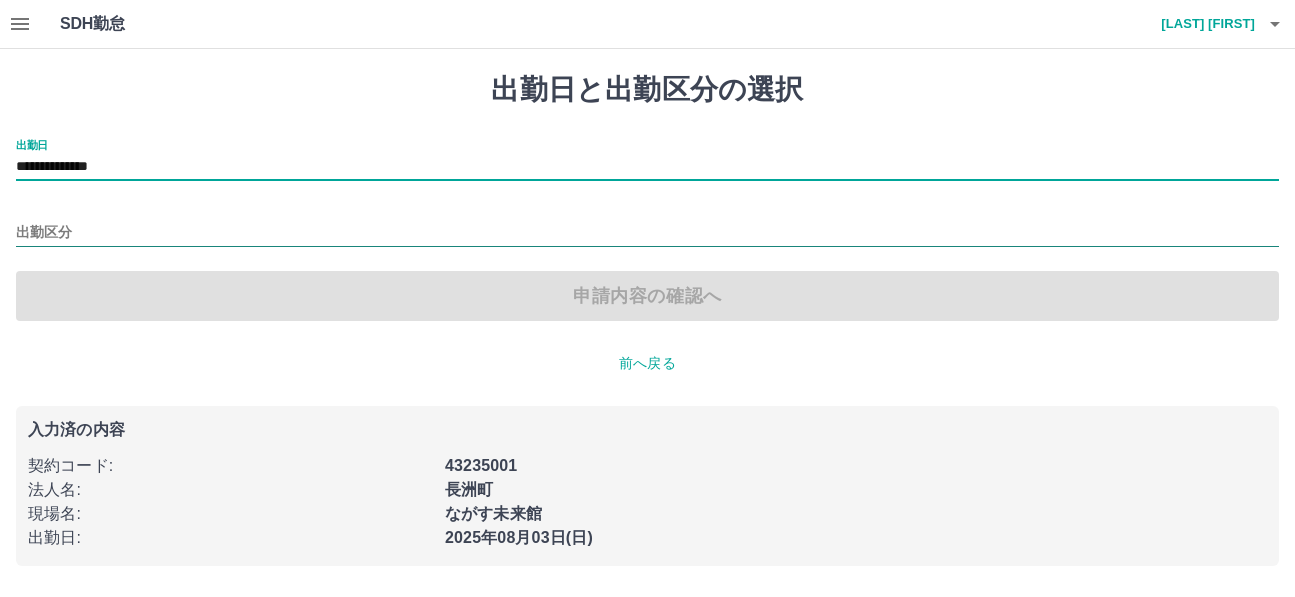 click on "出勤区分" at bounding box center [647, 233] 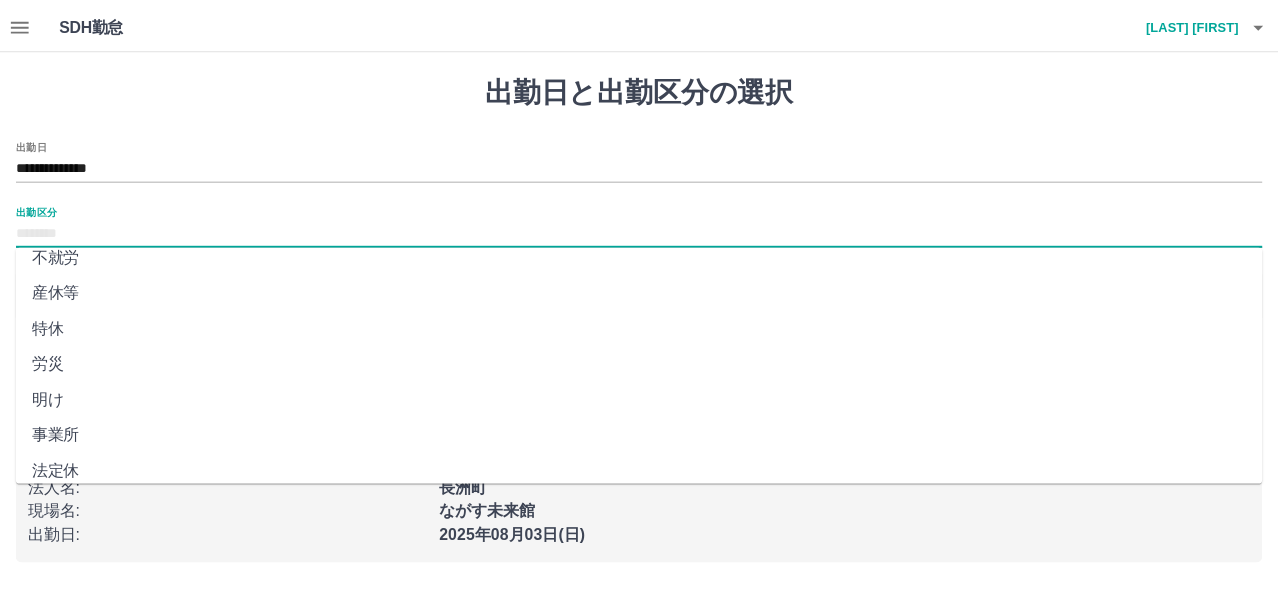 scroll, scrollTop: 425, scrollLeft: 0, axis: vertical 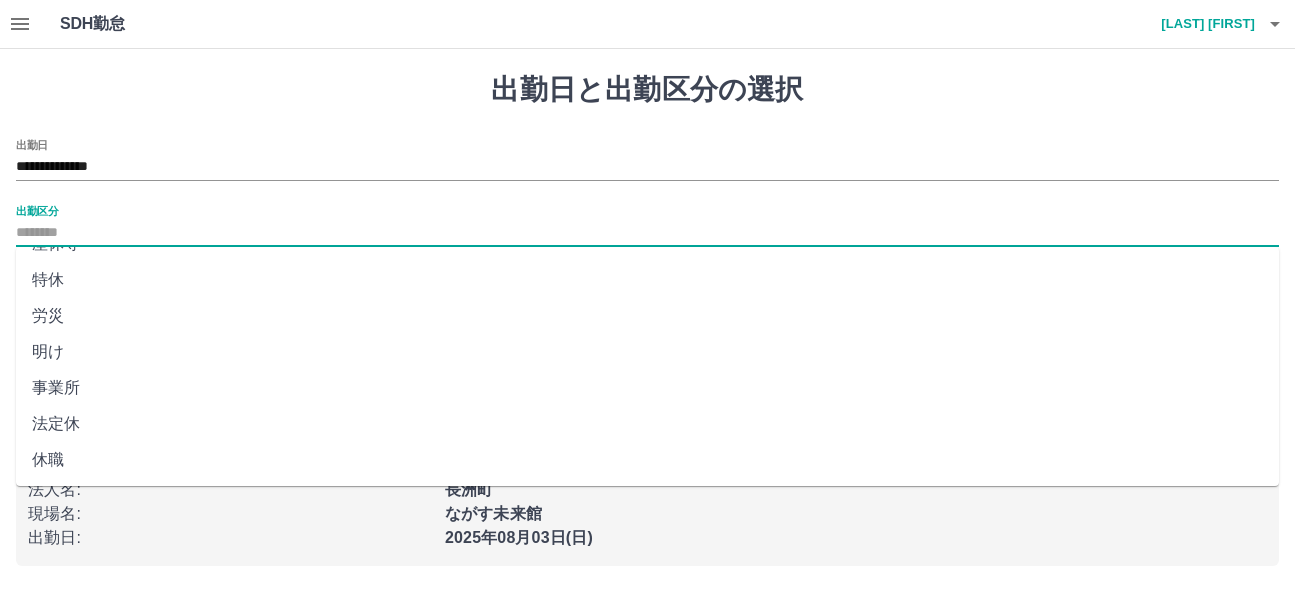 click on "法定休" at bounding box center (647, 424) 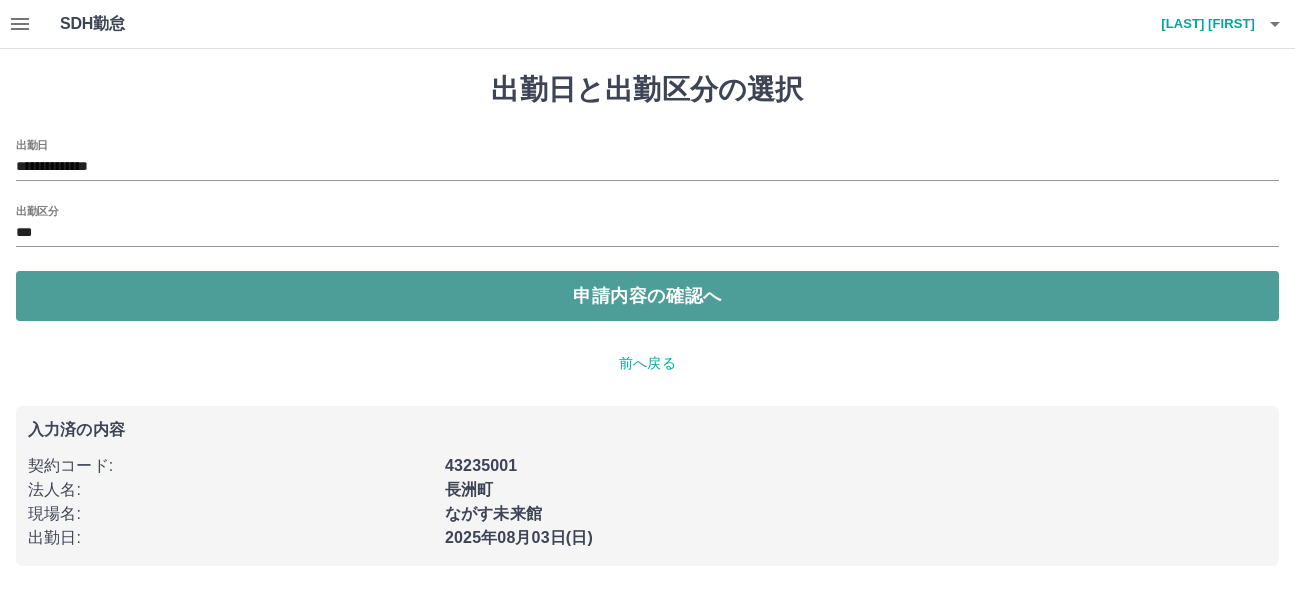 click on "申請内容の確認へ" at bounding box center [647, 296] 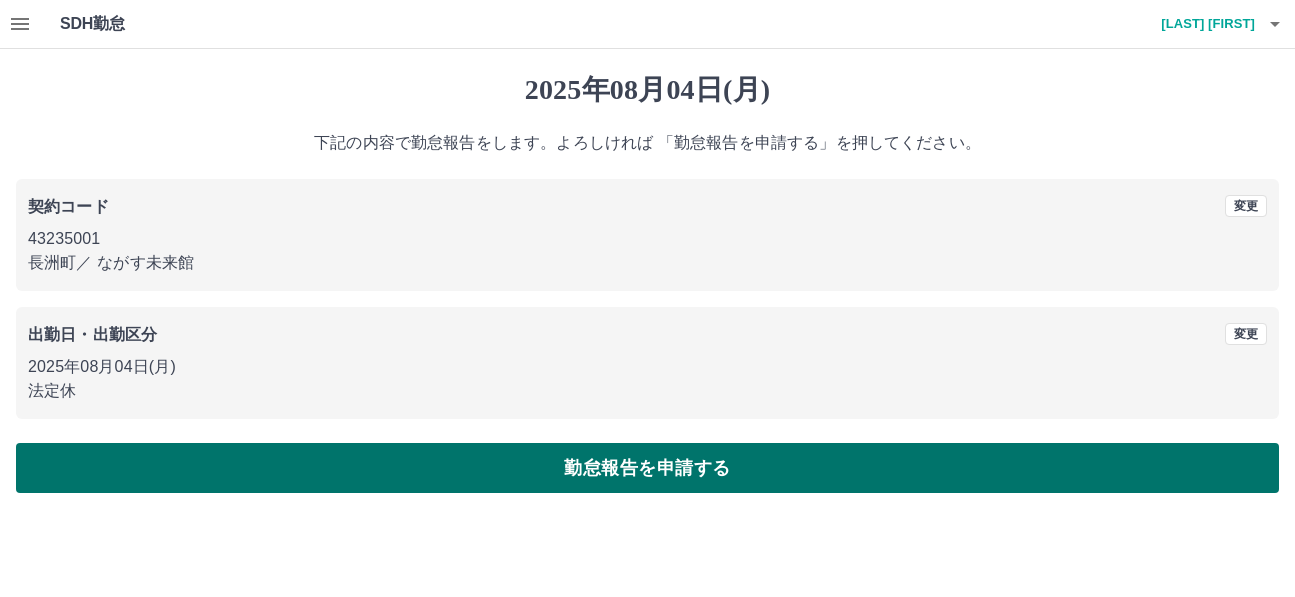click on "勤怠報告を申請する" at bounding box center (647, 468) 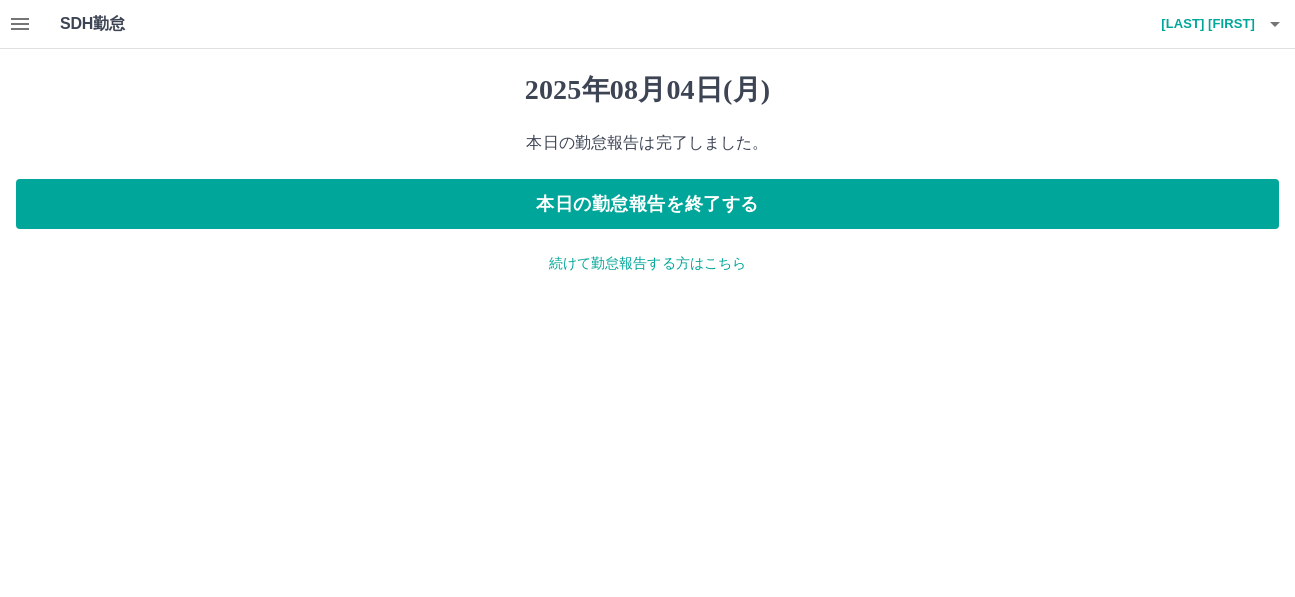 click on "続けて勤怠報告する方はこちら" at bounding box center (647, 263) 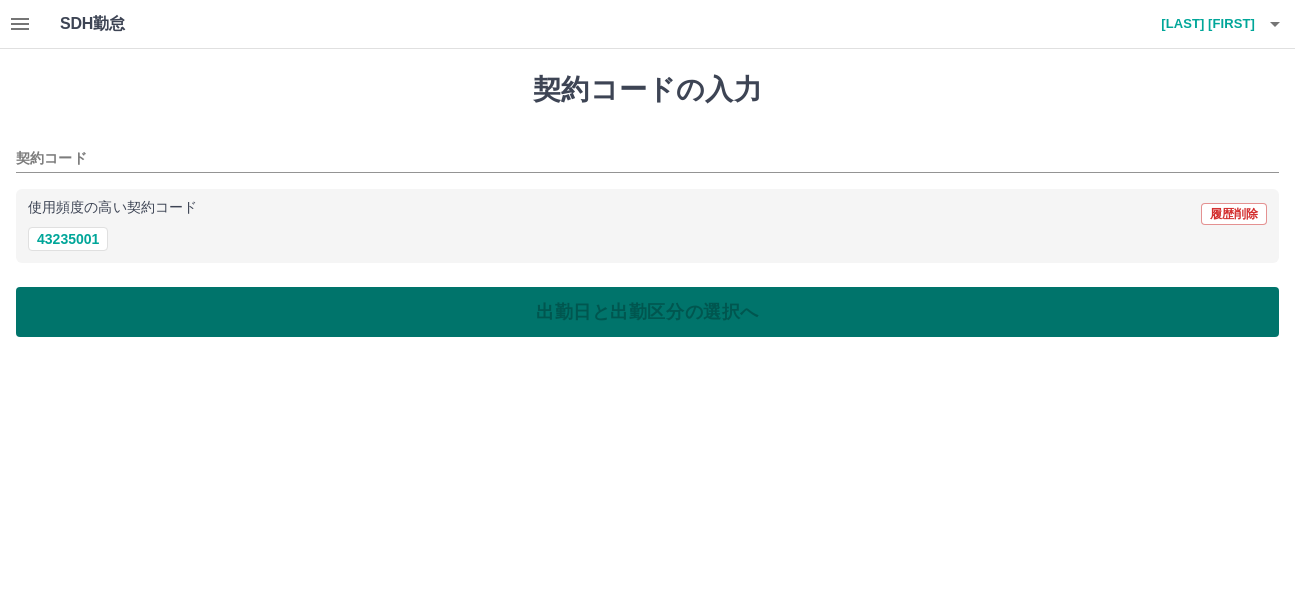 drag, startPoint x: 45, startPoint y: 236, endPoint x: 59, endPoint y: 315, distance: 80.23092 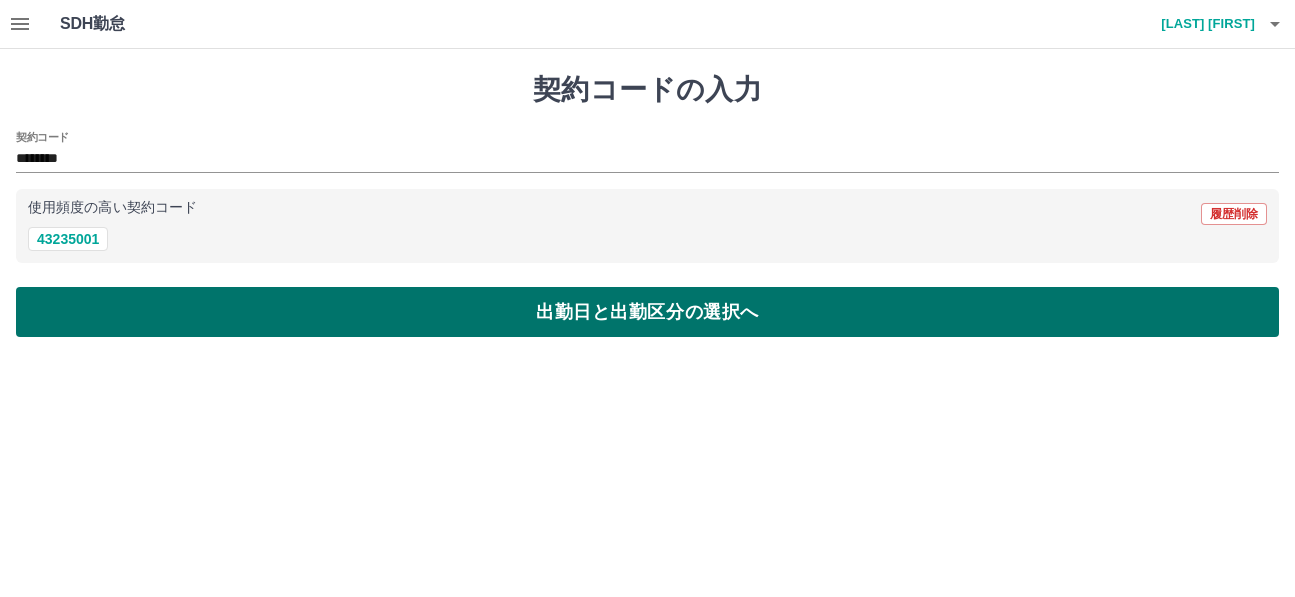 click on "出勤日と出勤区分の選択へ" at bounding box center (647, 312) 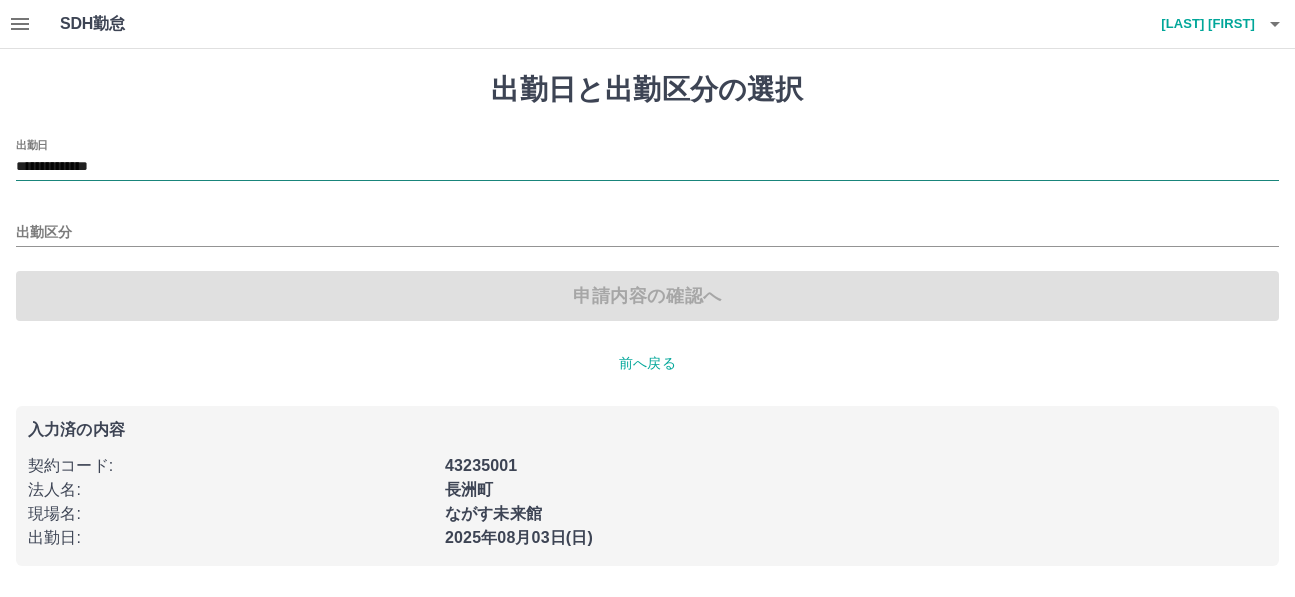 click on "**********" at bounding box center (647, 167) 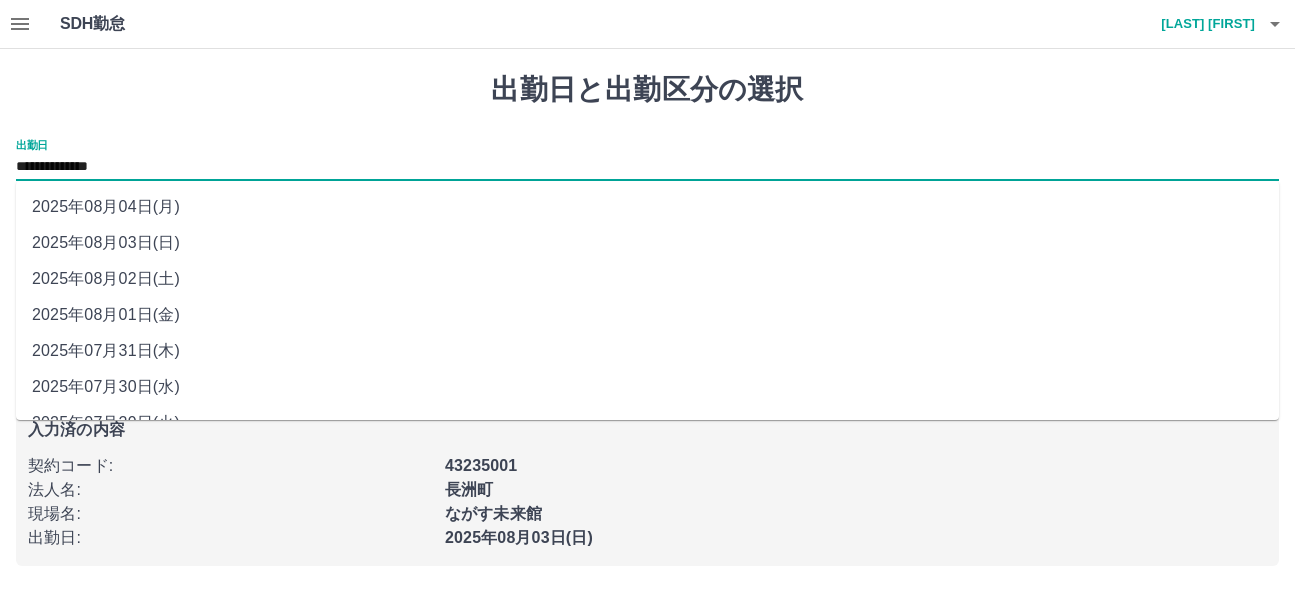 click on "**********" at bounding box center (647, 160) 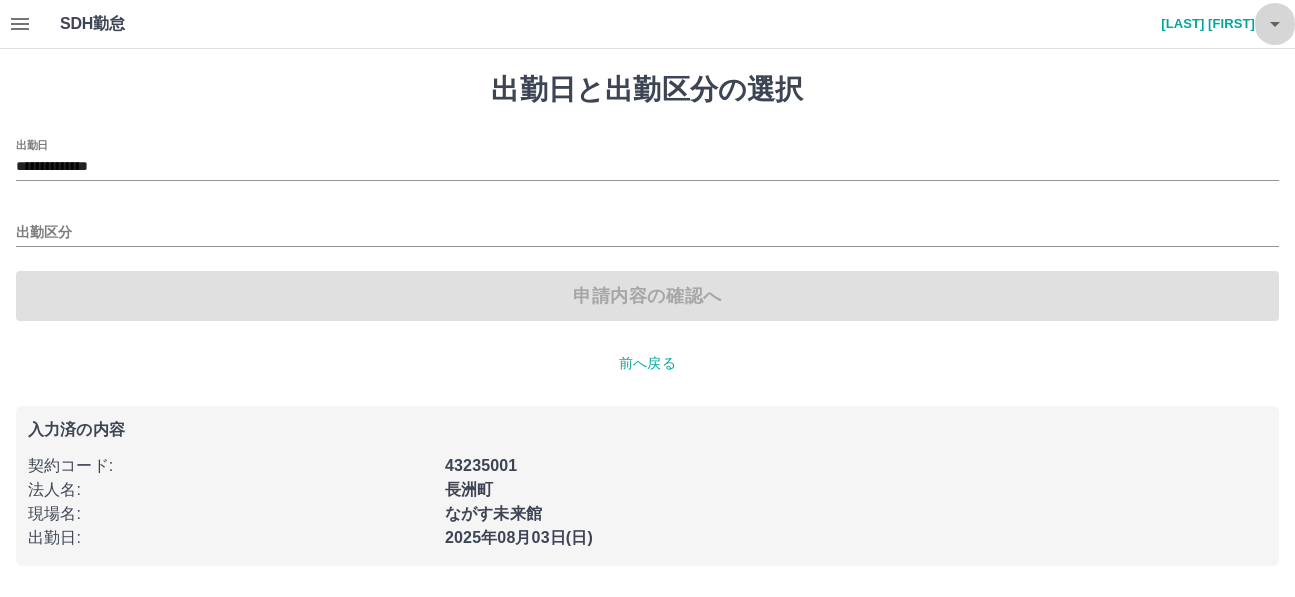 click 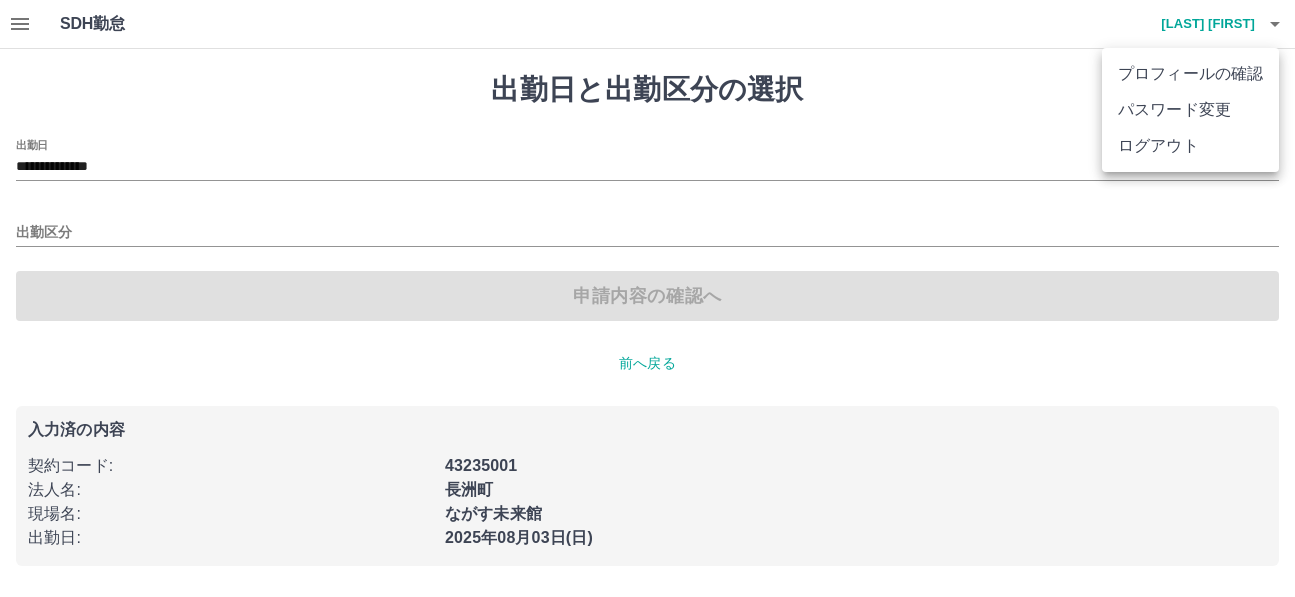 click at bounding box center [647, 298] 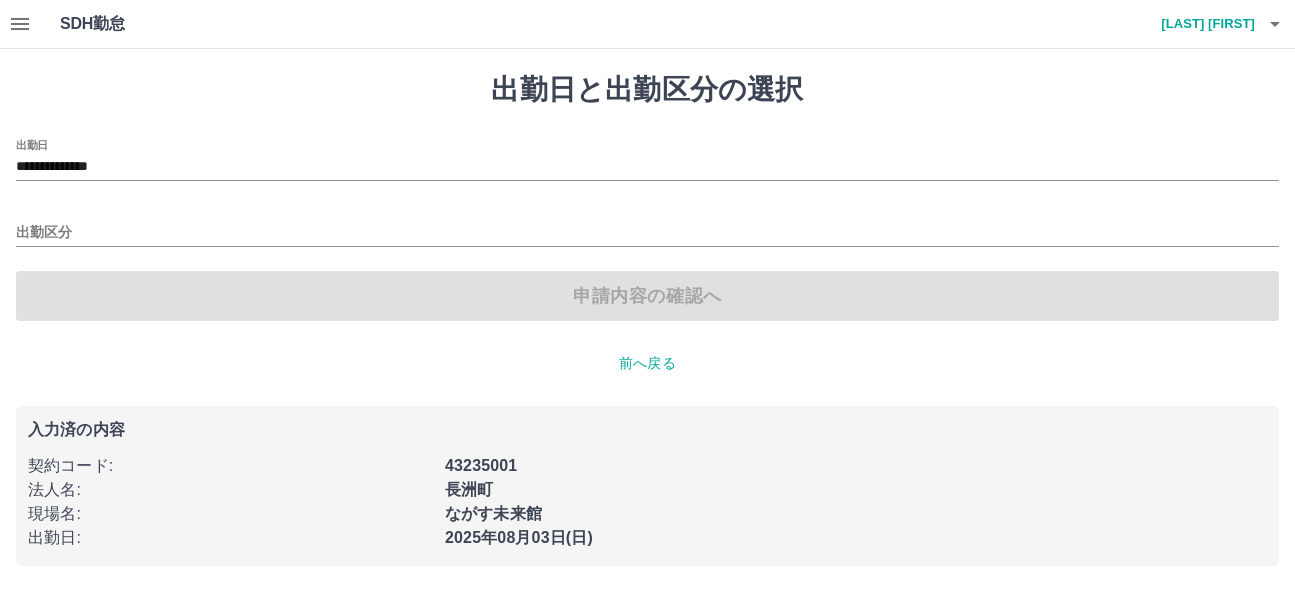click 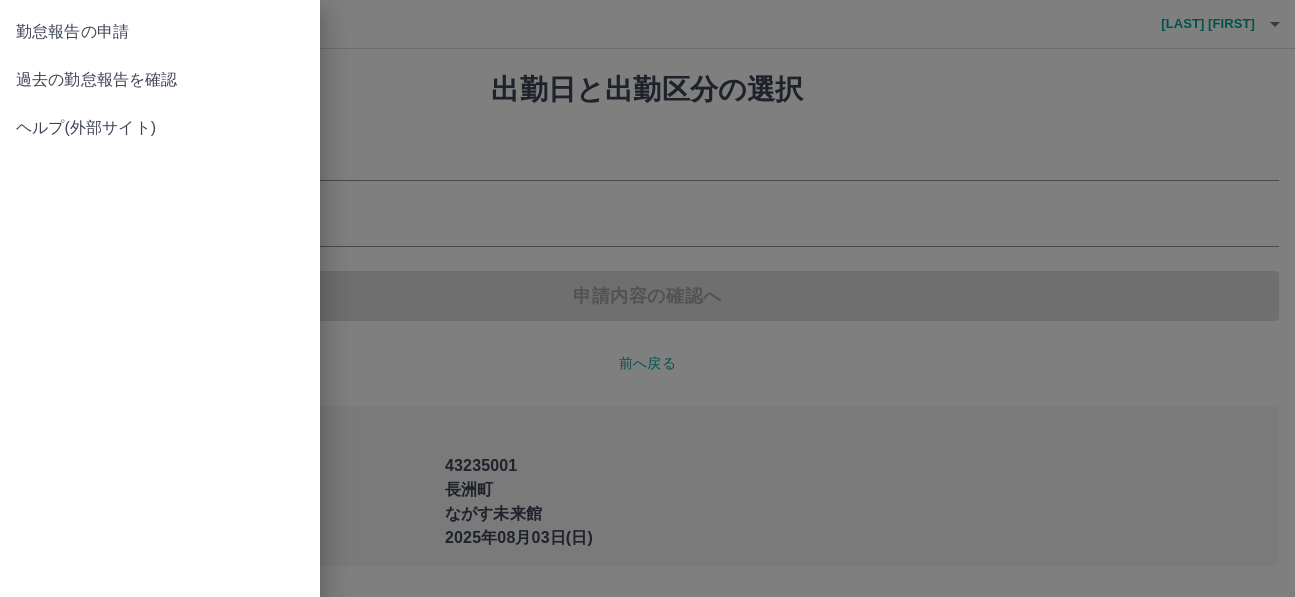 click on "過去の勤怠報告を確認" at bounding box center (160, 80) 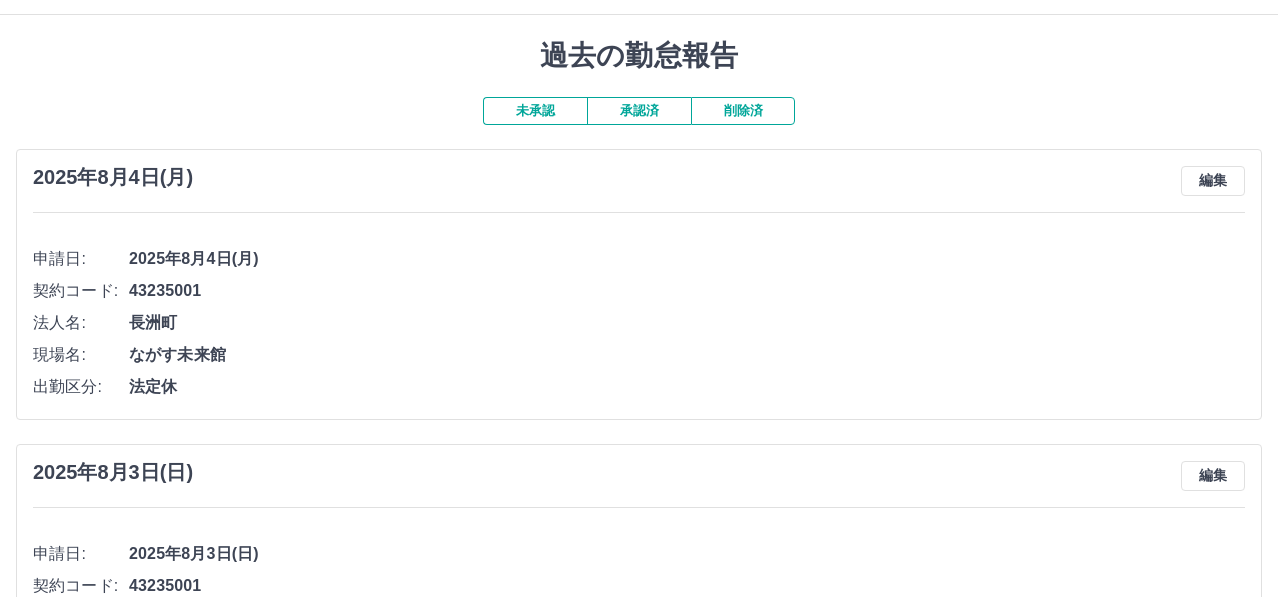 scroll, scrollTop: 0, scrollLeft: 0, axis: both 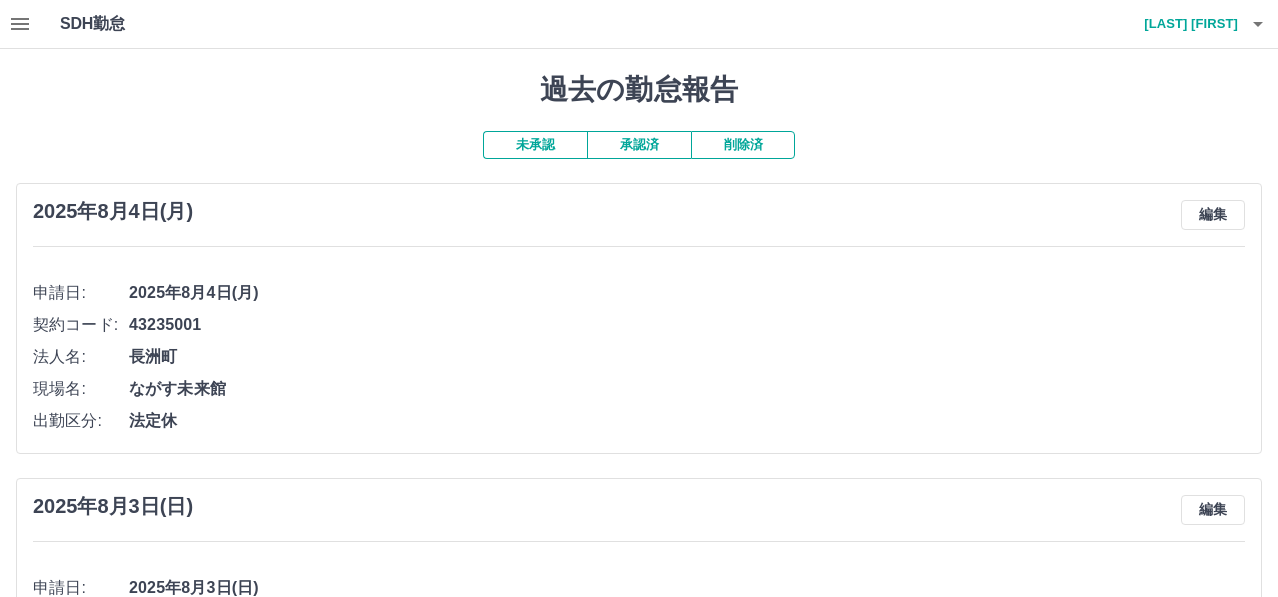 click on "承認済" at bounding box center [639, 145] 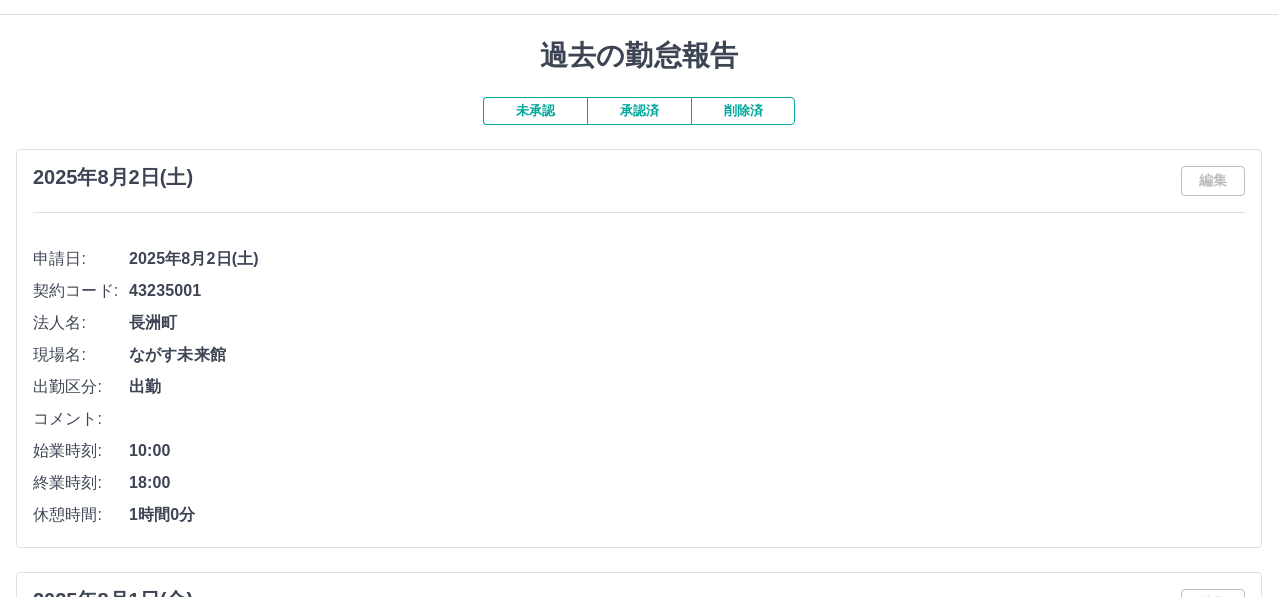 scroll, scrollTop: 0, scrollLeft: 0, axis: both 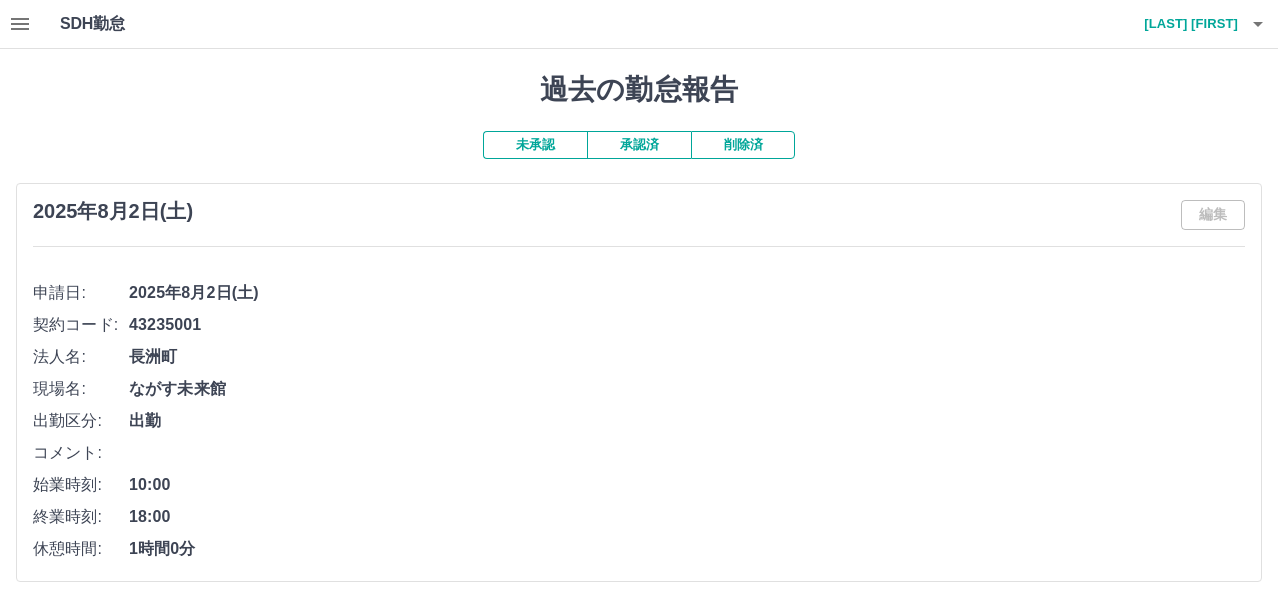 click on "未承認" at bounding box center (535, 145) 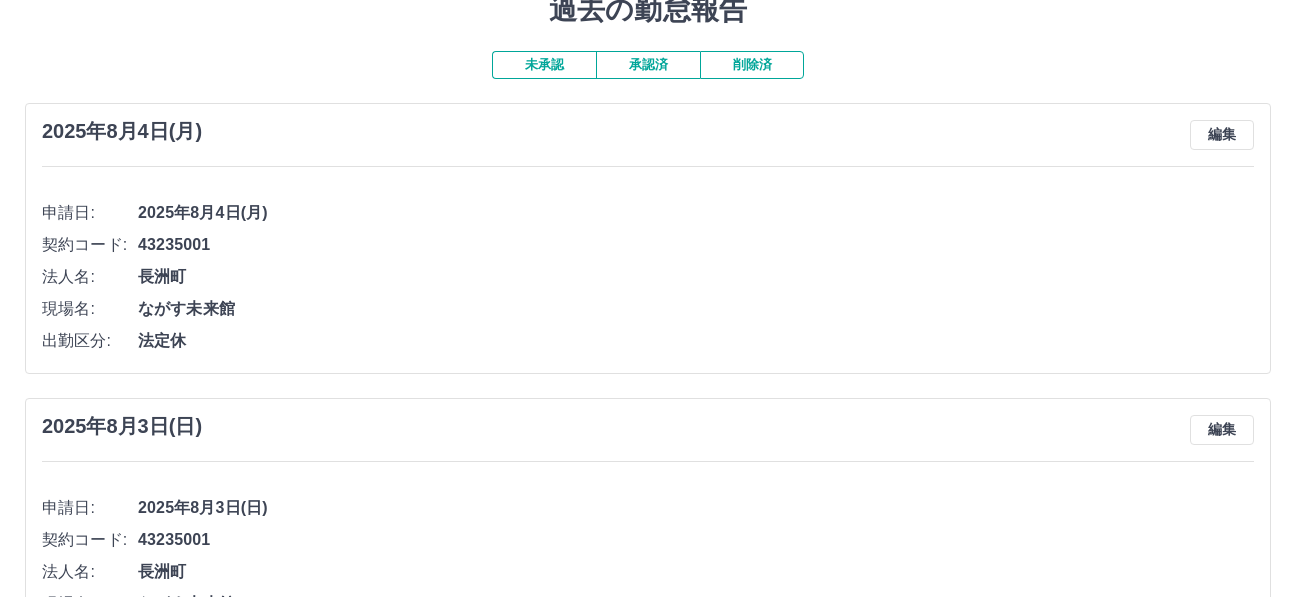 scroll, scrollTop: 0, scrollLeft: 0, axis: both 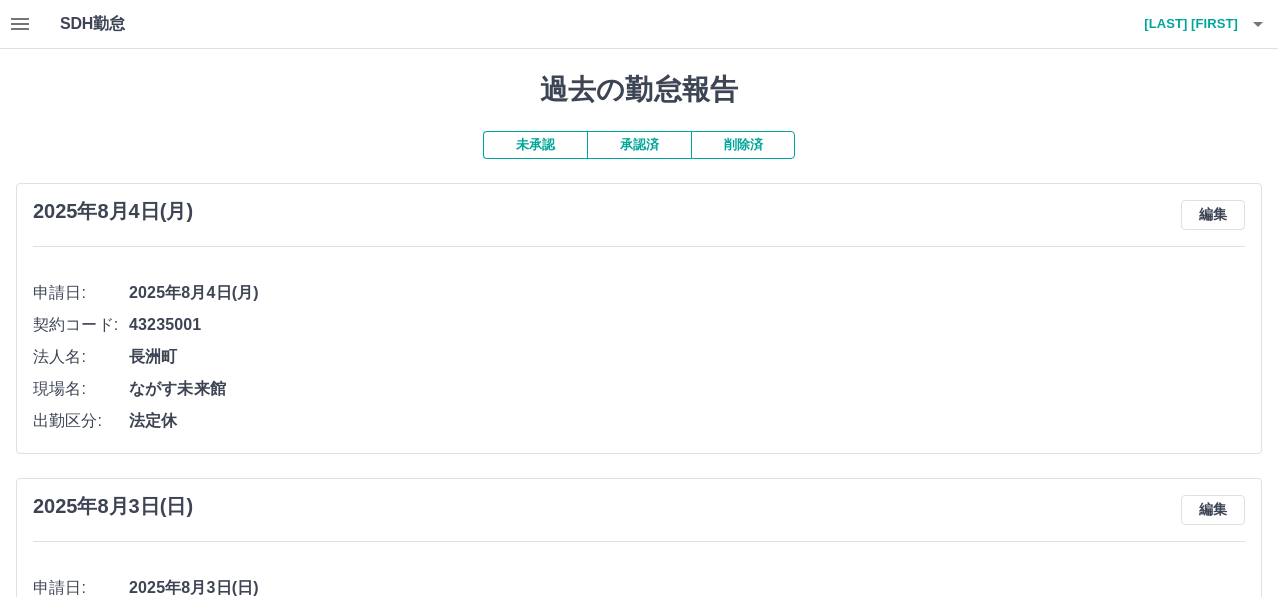 click 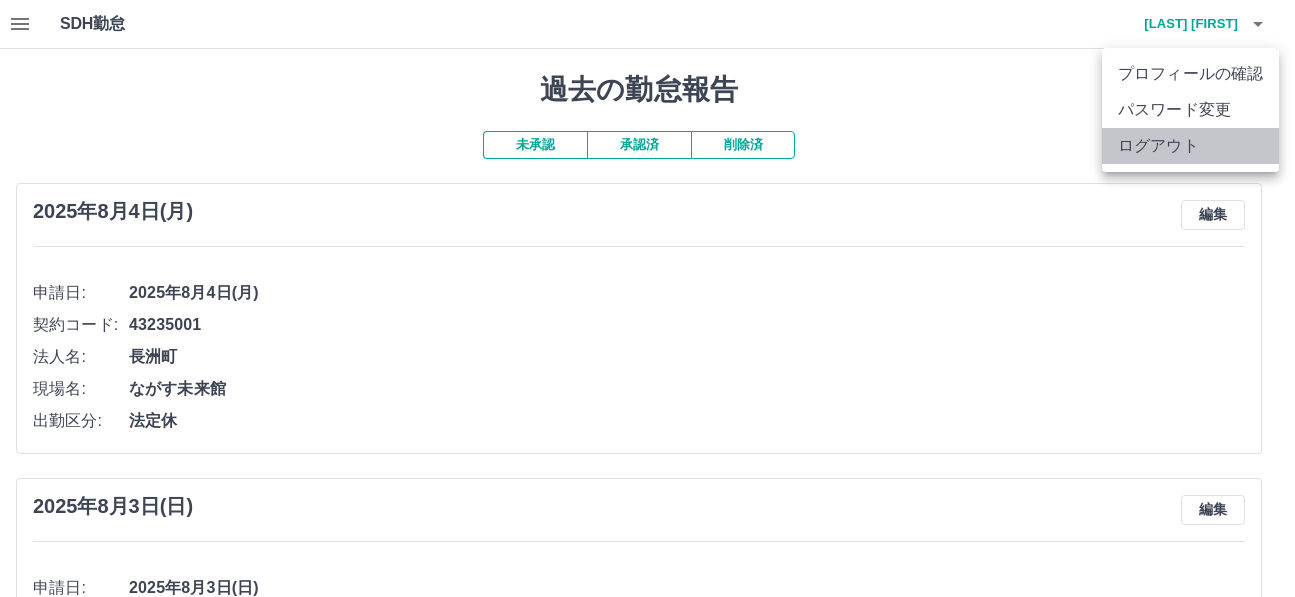 click on "ログアウト" at bounding box center [1190, 146] 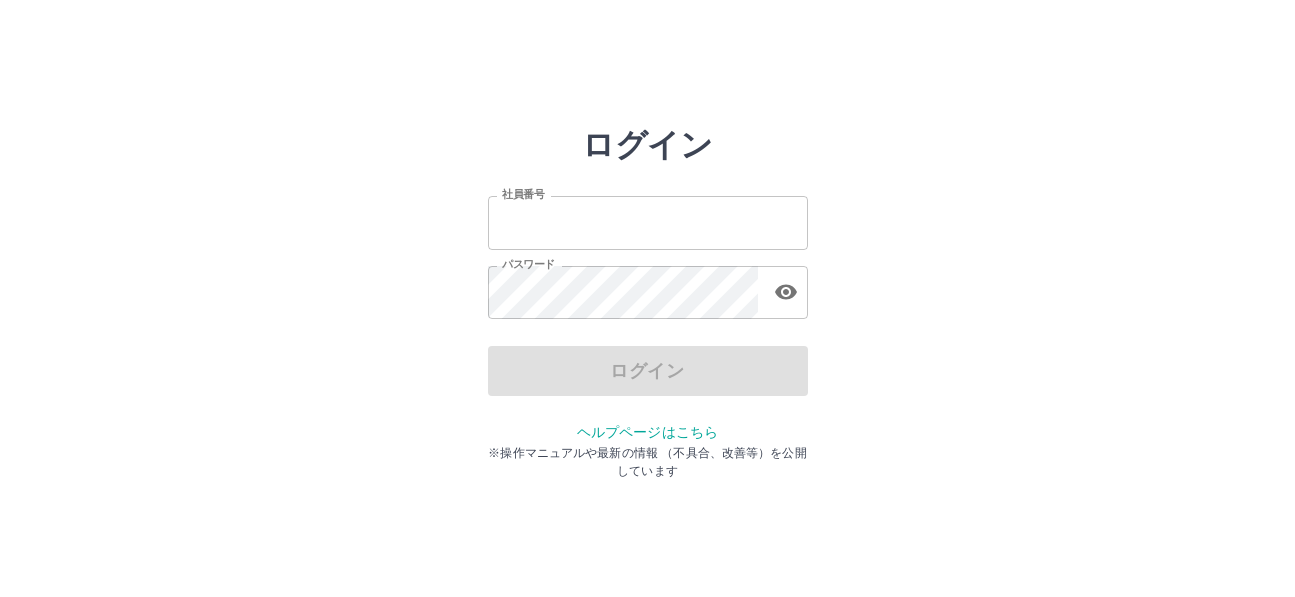 scroll, scrollTop: 0, scrollLeft: 0, axis: both 